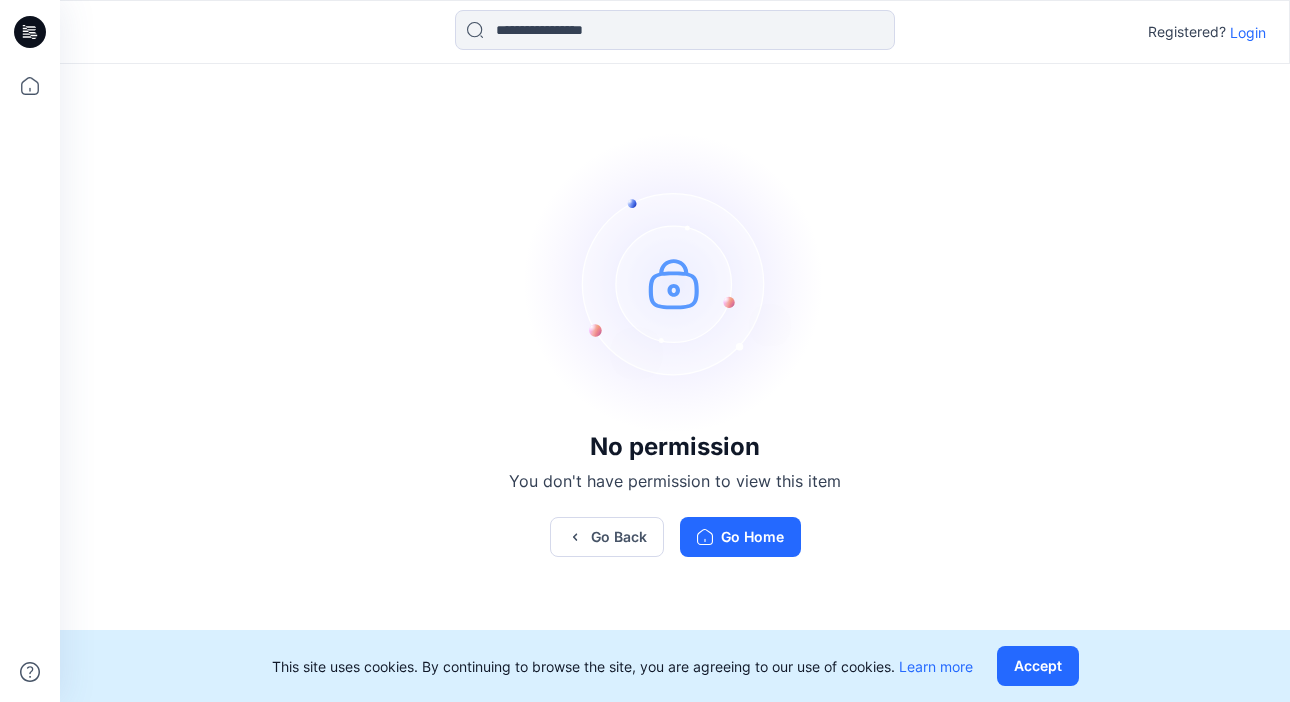 scroll, scrollTop: 0, scrollLeft: 0, axis: both 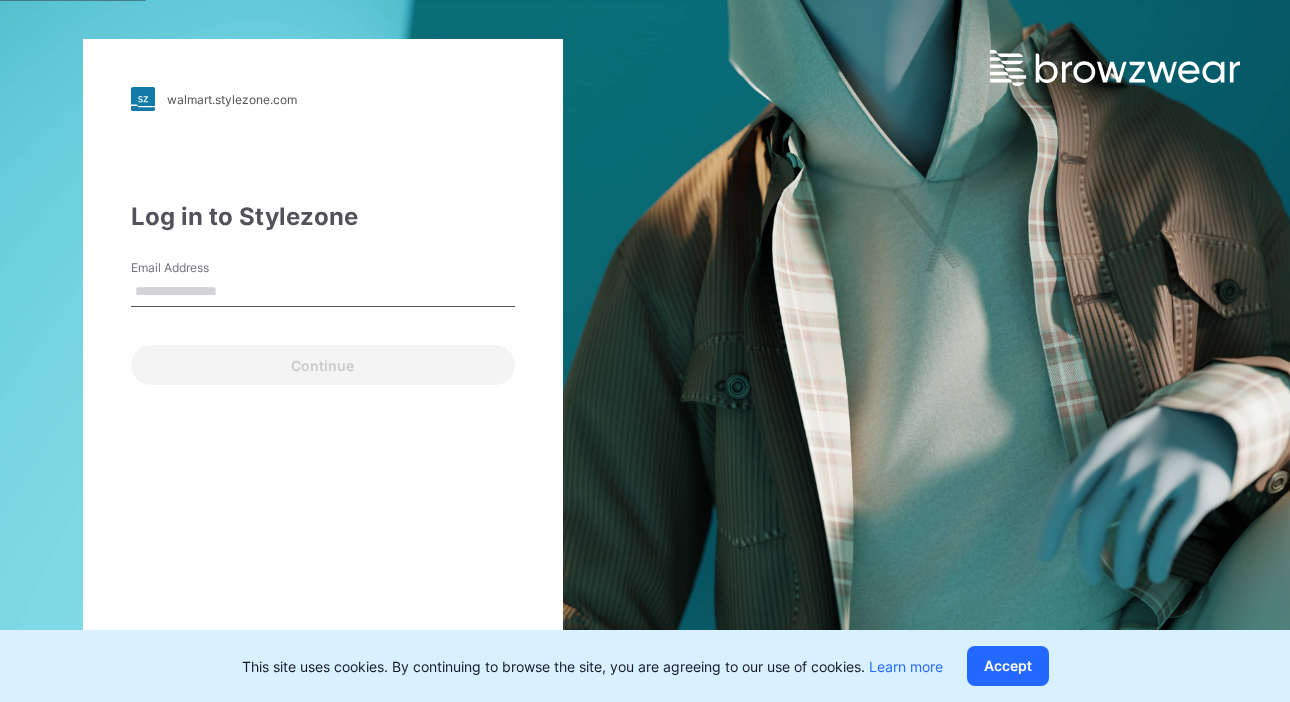 click on "Email Address" at bounding box center (201, 268) 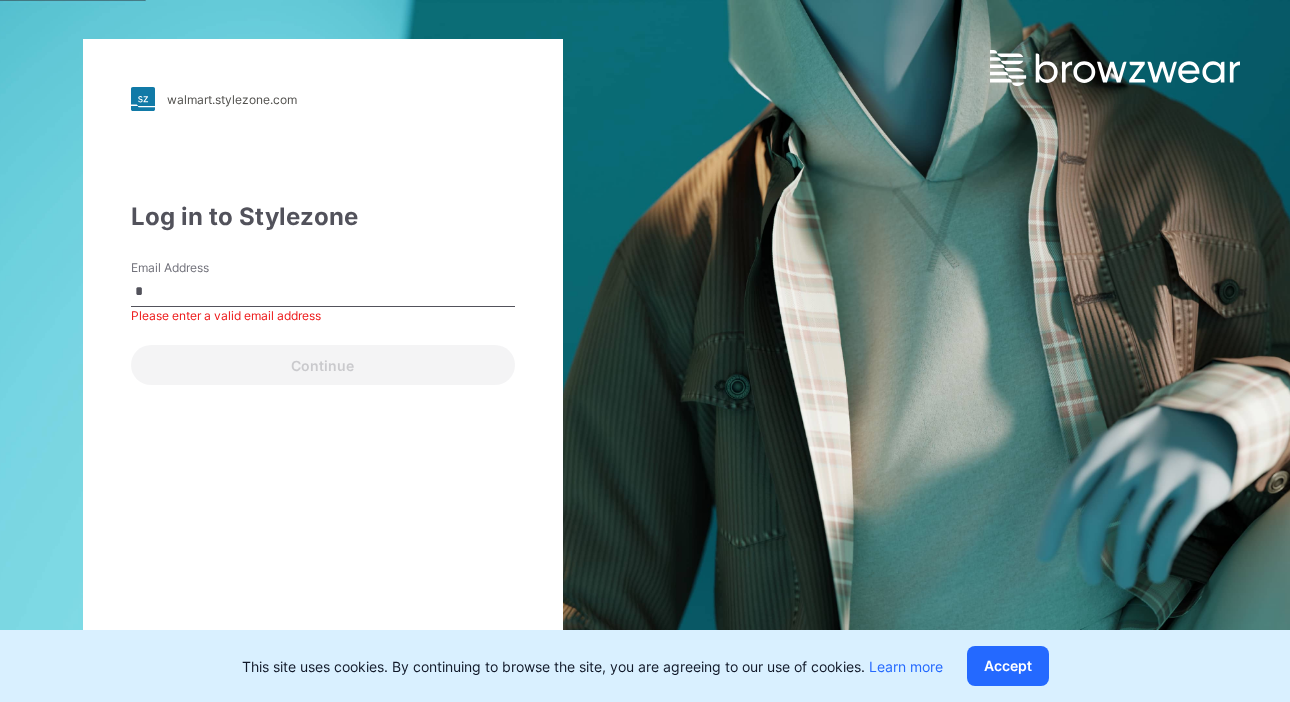 click on "*" at bounding box center [323, 292] 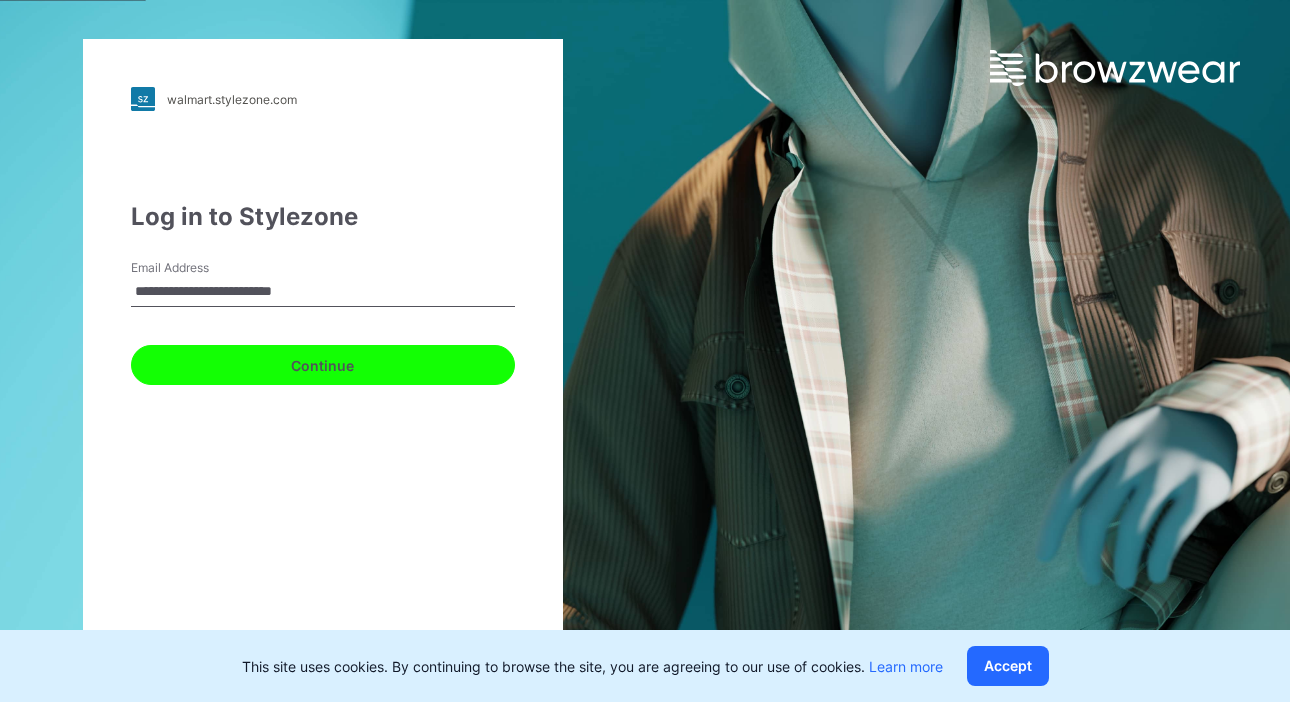 click on "Continue" at bounding box center [323, 365] 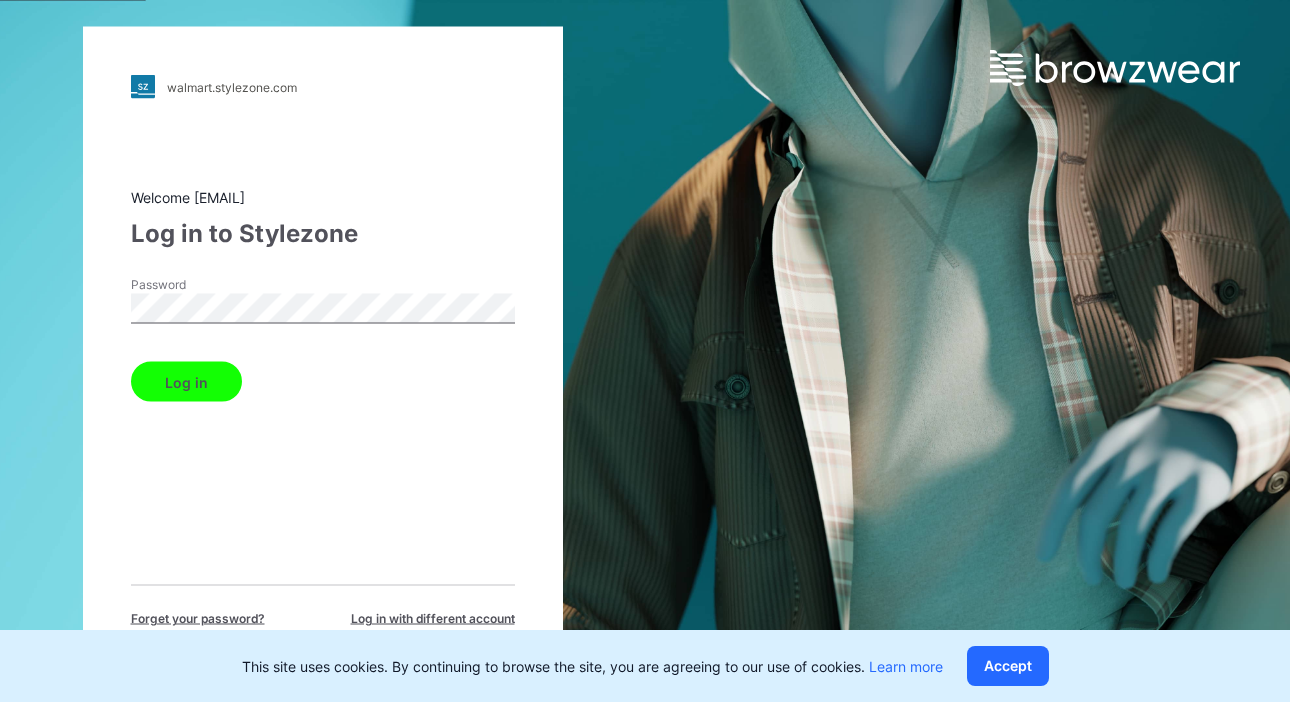 click on "Log in" at bounding box center (186, 382) 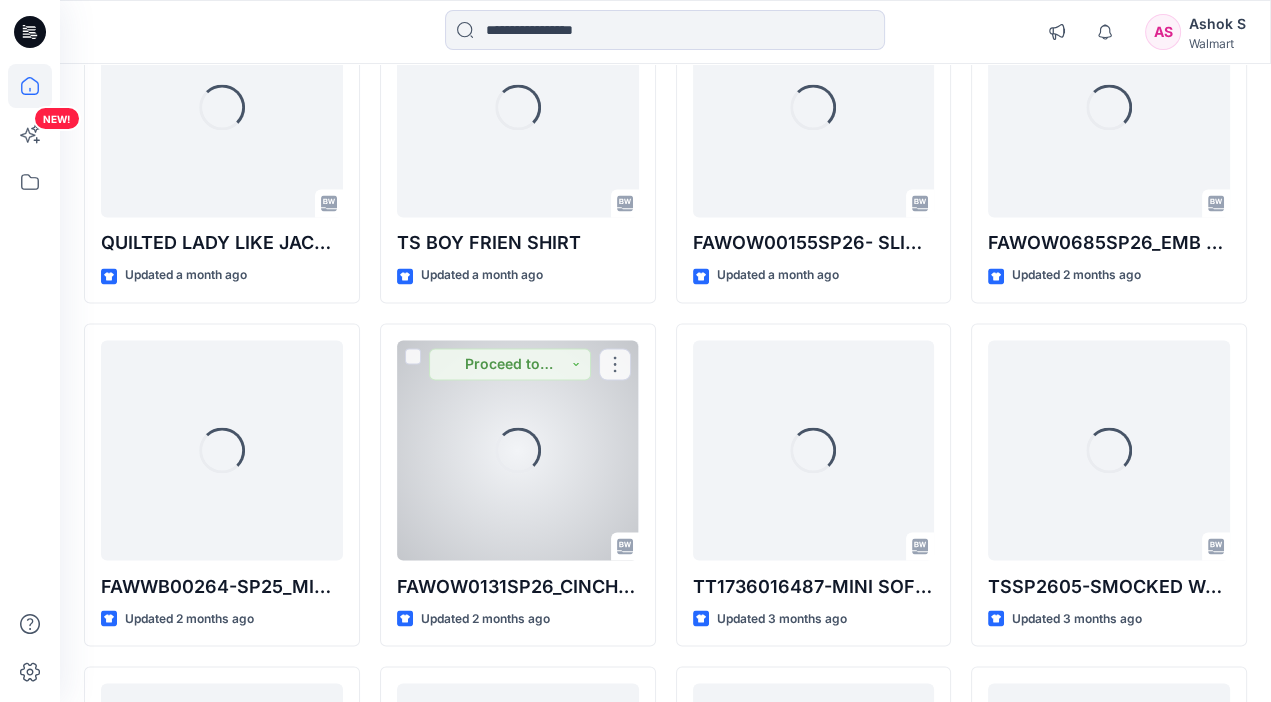 scroll, scrollTop: 3759, scrollLeft: 0, axis: vertical 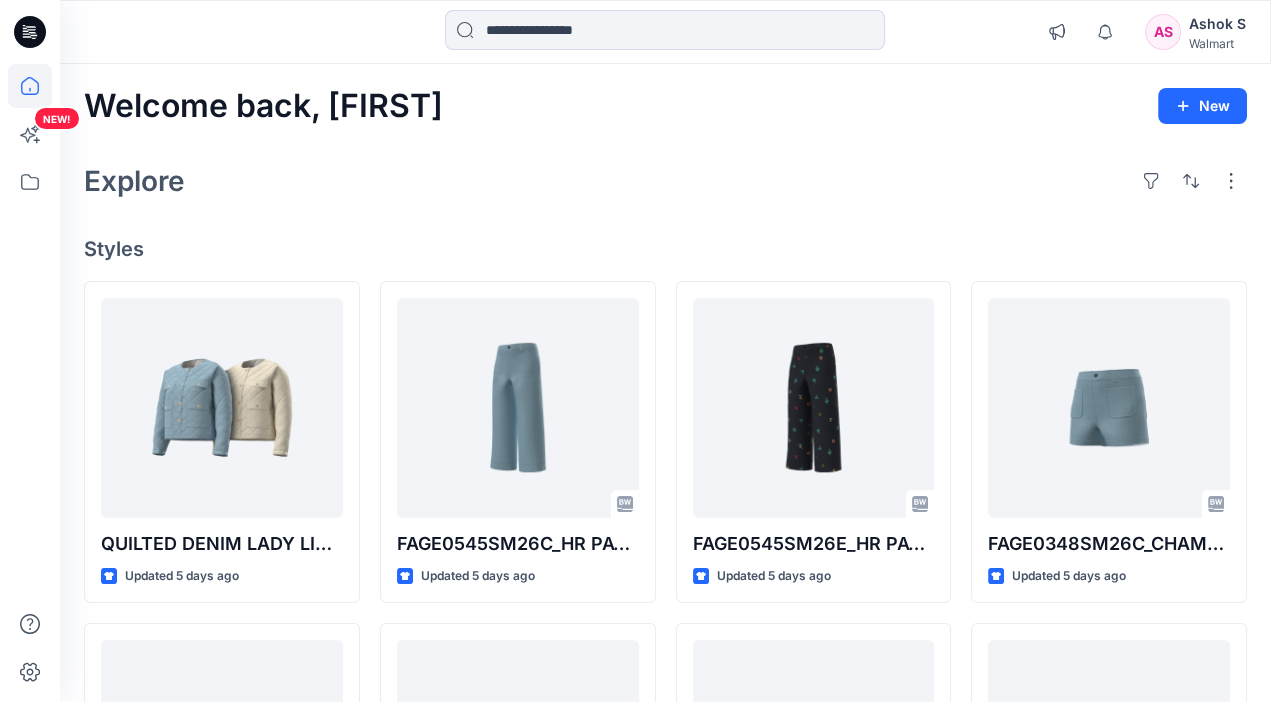click 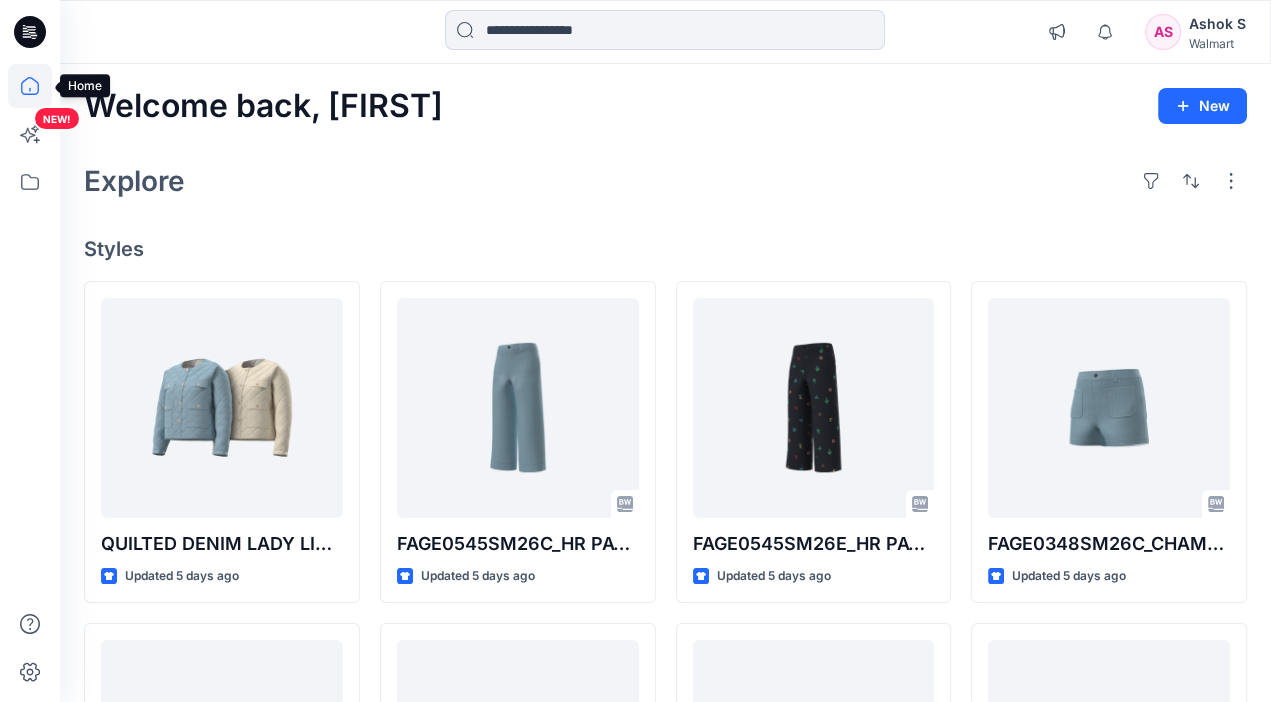click 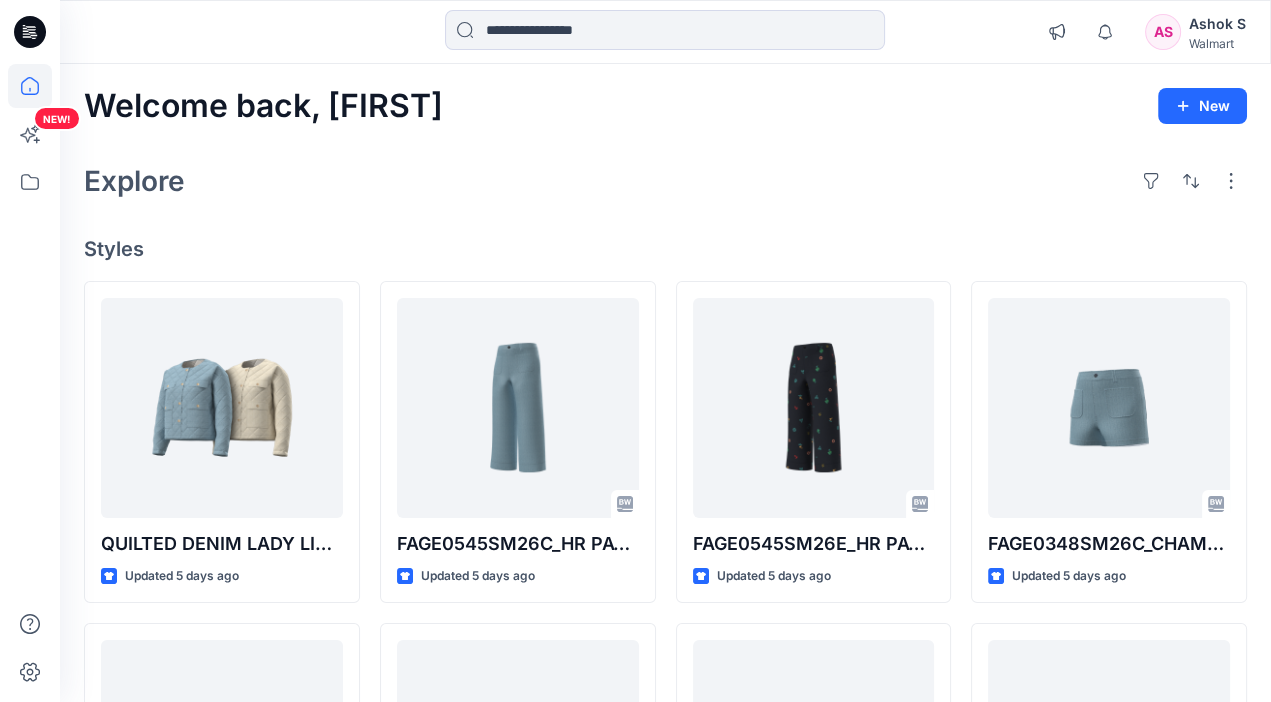 click 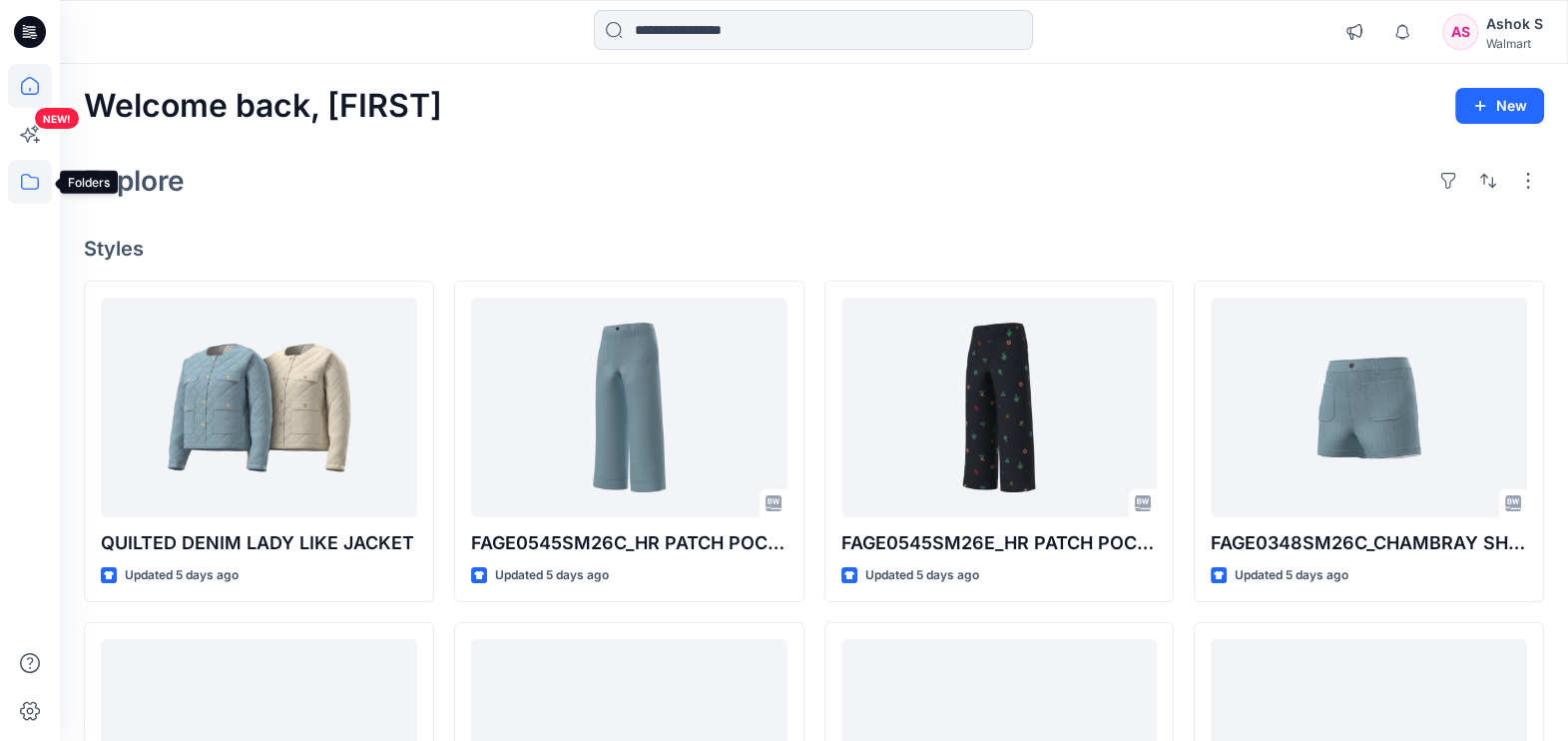 click 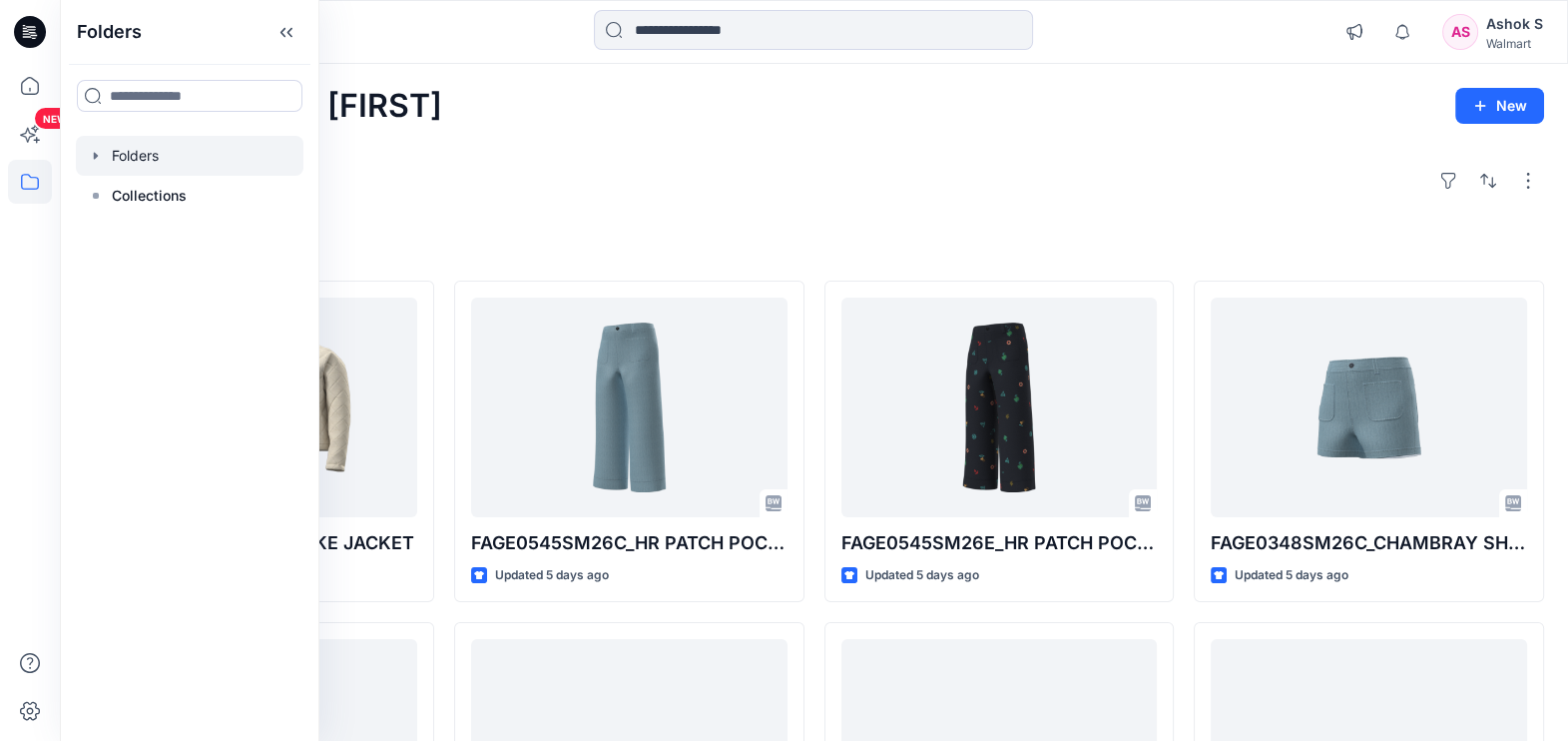 click at bounding box center (190, 156) 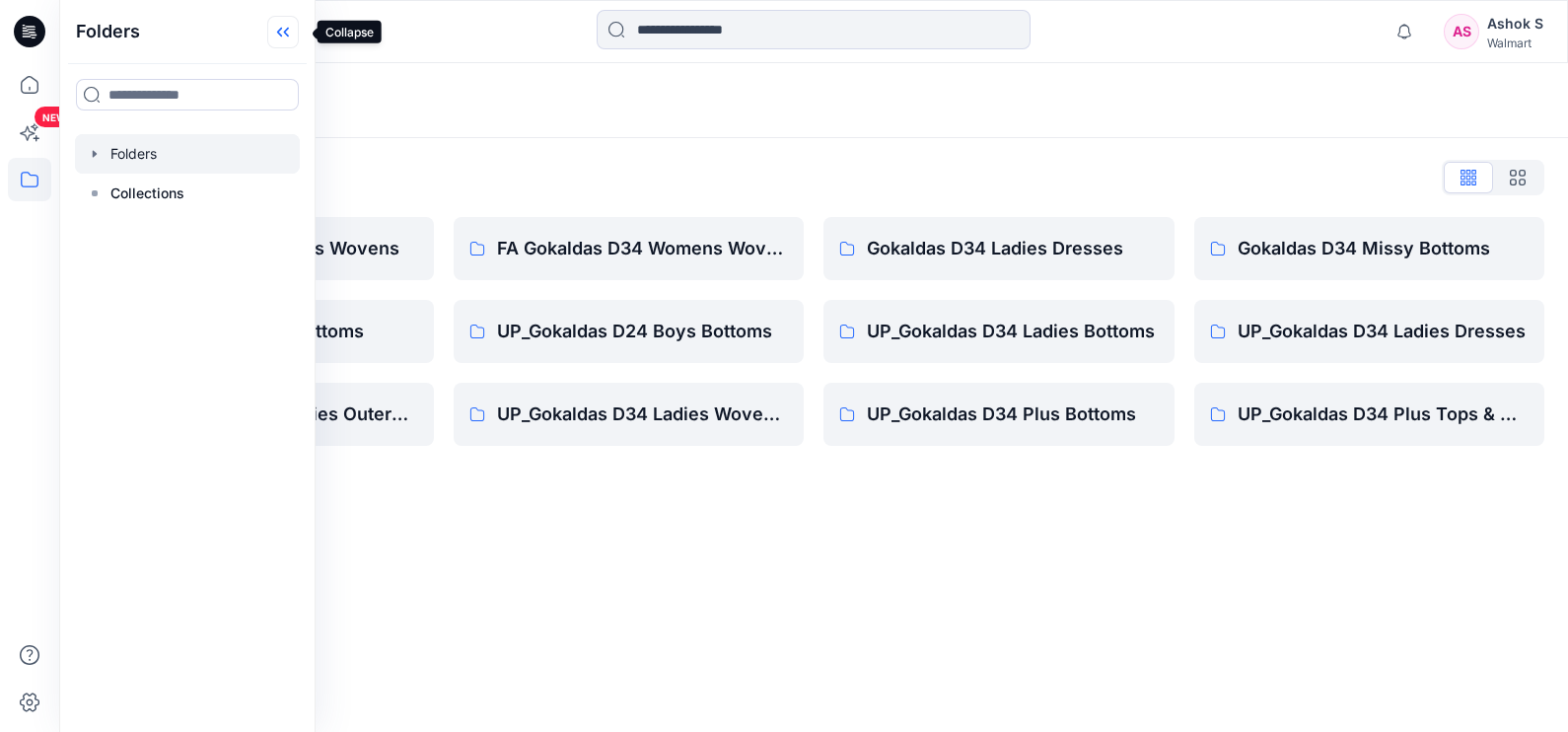 click 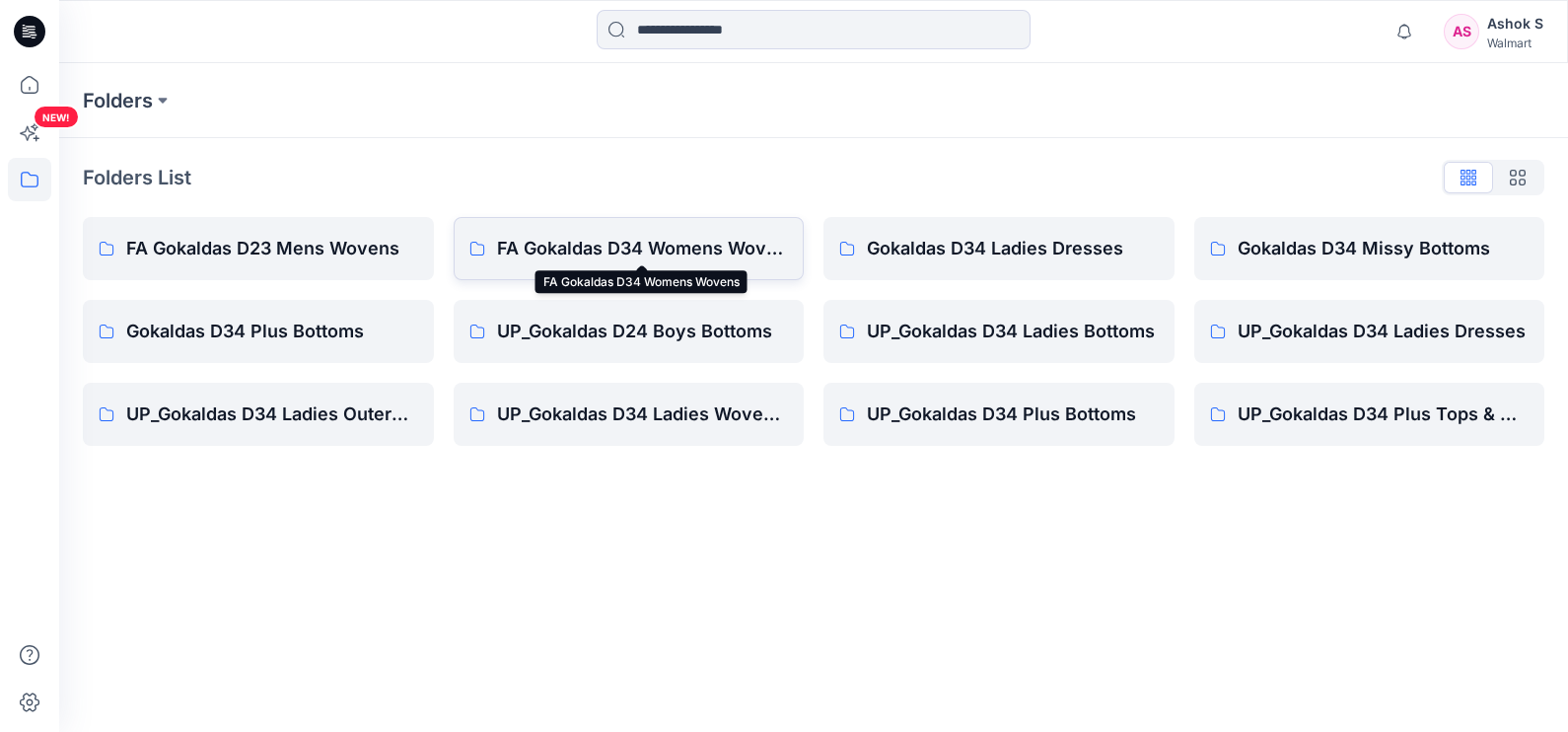 click on "FA Gokaldas D34 Womens Wovens" at bounding box center (643, 249) 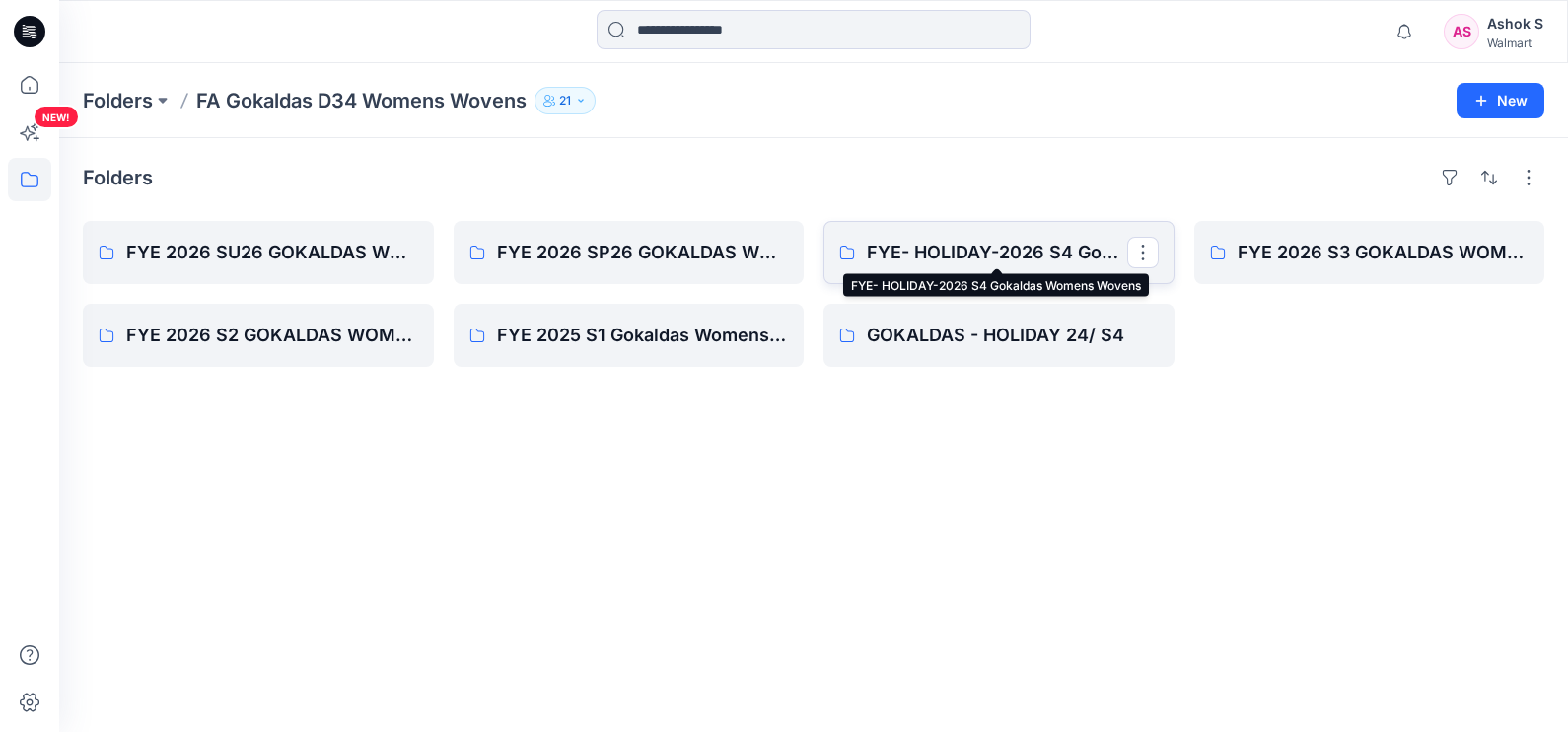 click on "FYE- HOLIDAY-2026 S4 Gokaldas Womens Wovens" at bounding box center (997, 253) 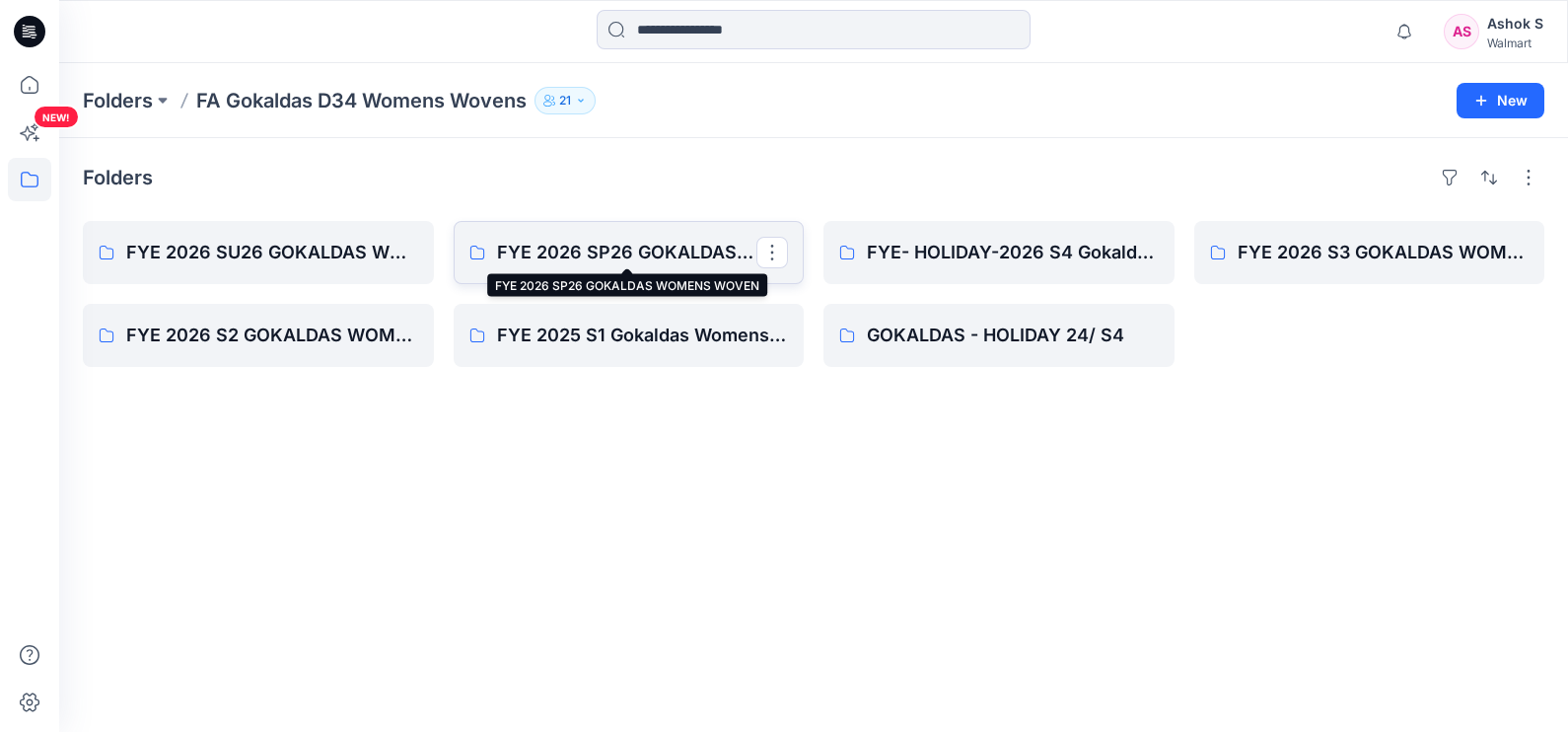 click on "FYE 2026 SP26 GOKALDAS WOMENS WOVEN" at bounding box center [627, 253] 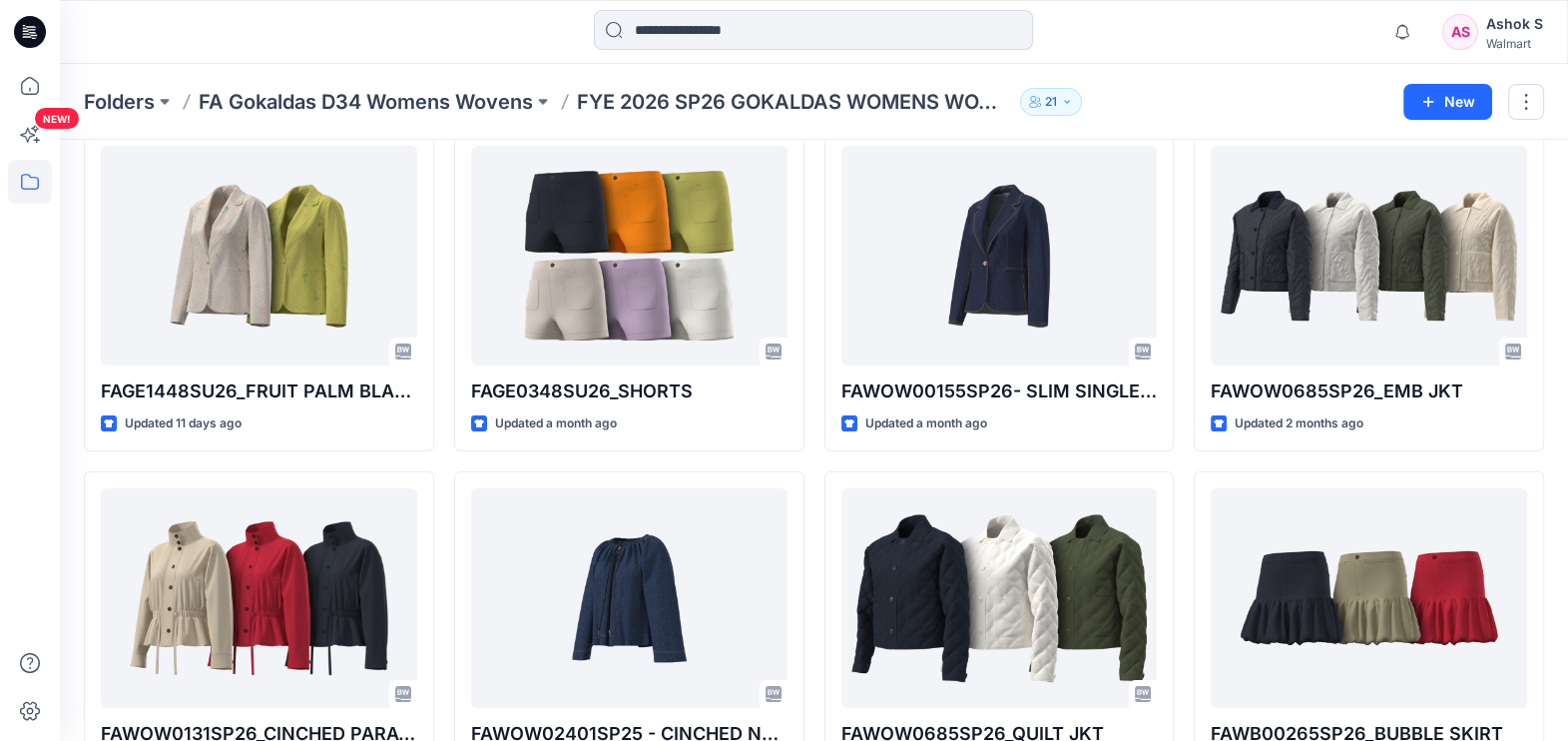 scroll, scrollTop: 95, scrollLeft: 0, axis: vertical 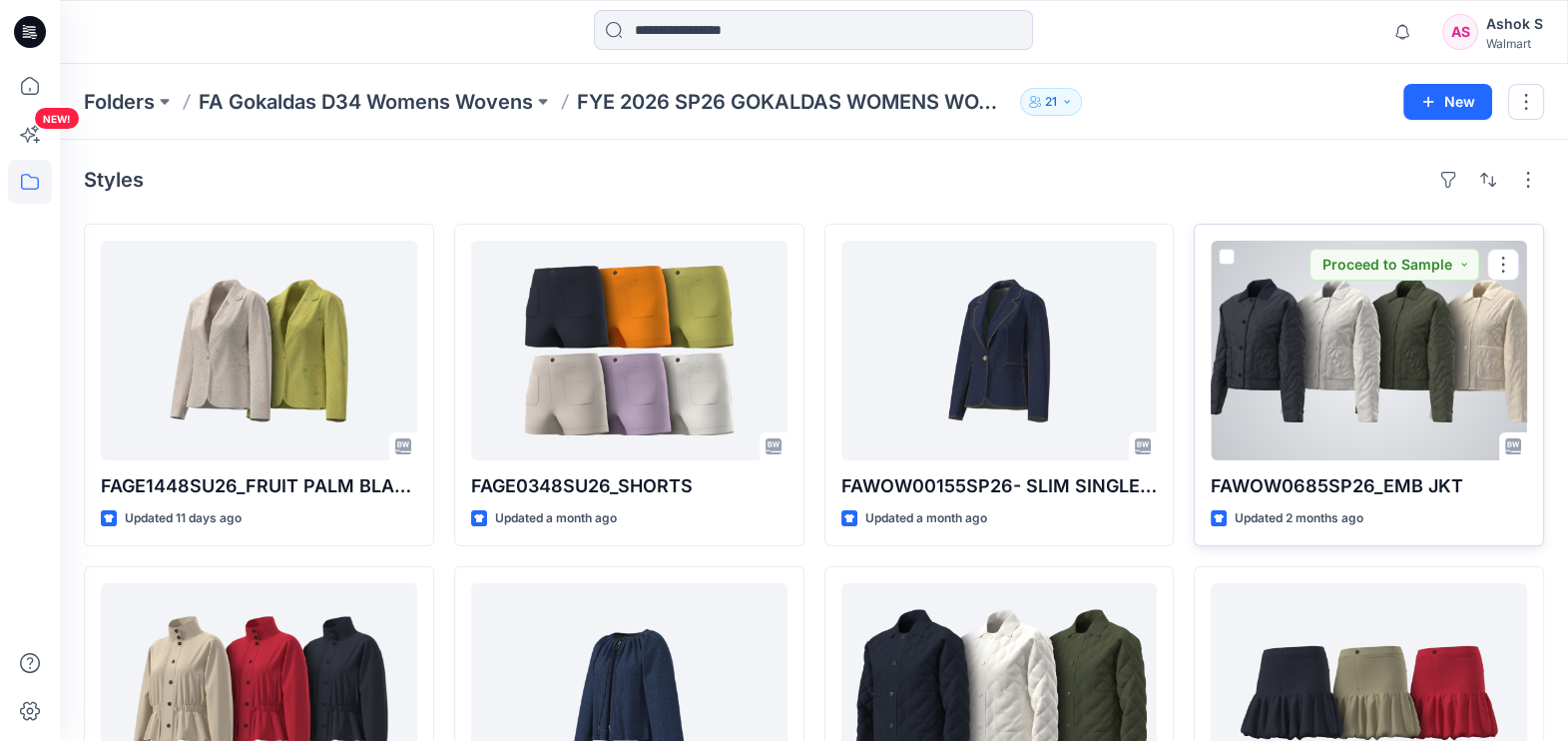 click at bounding box center (1368, 351) 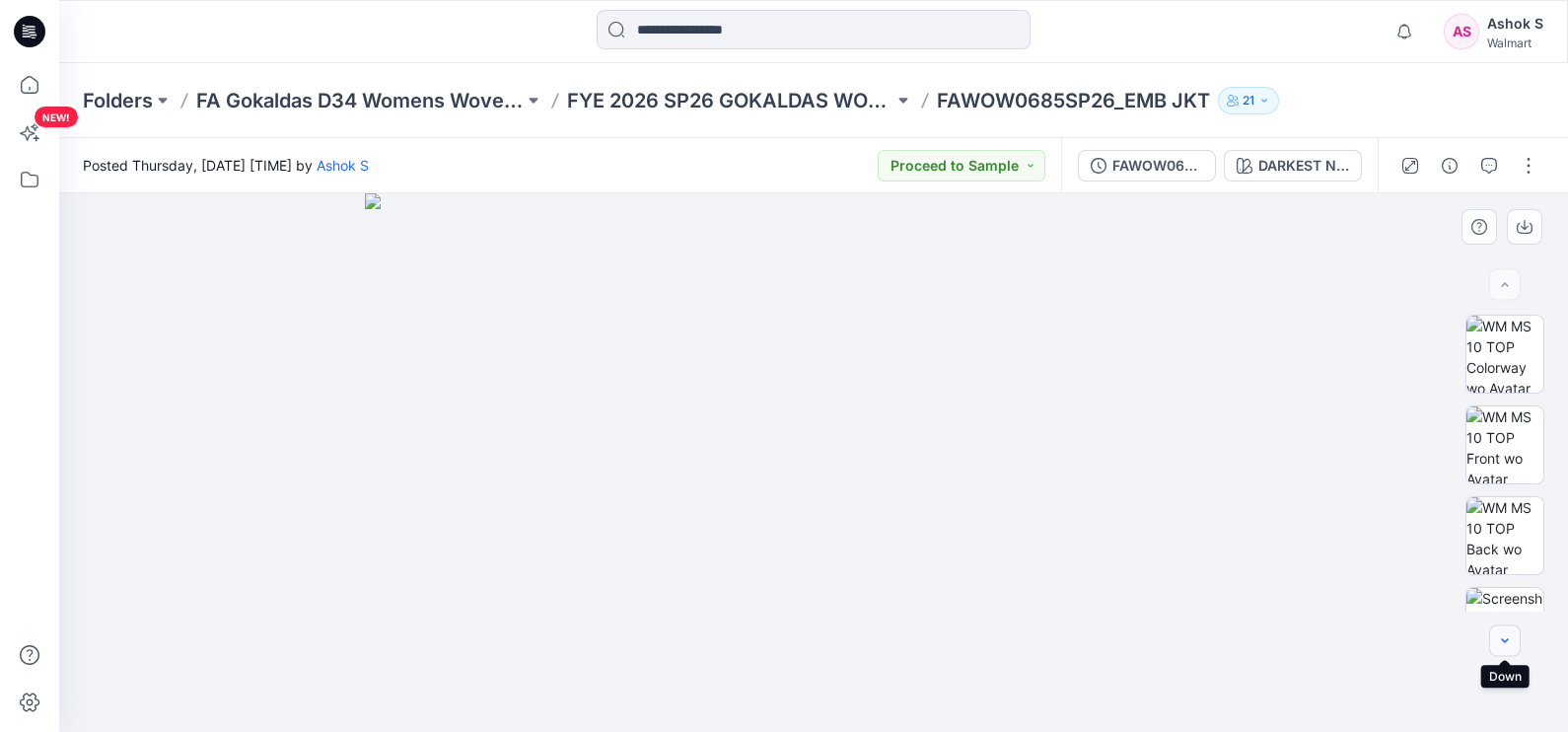 click 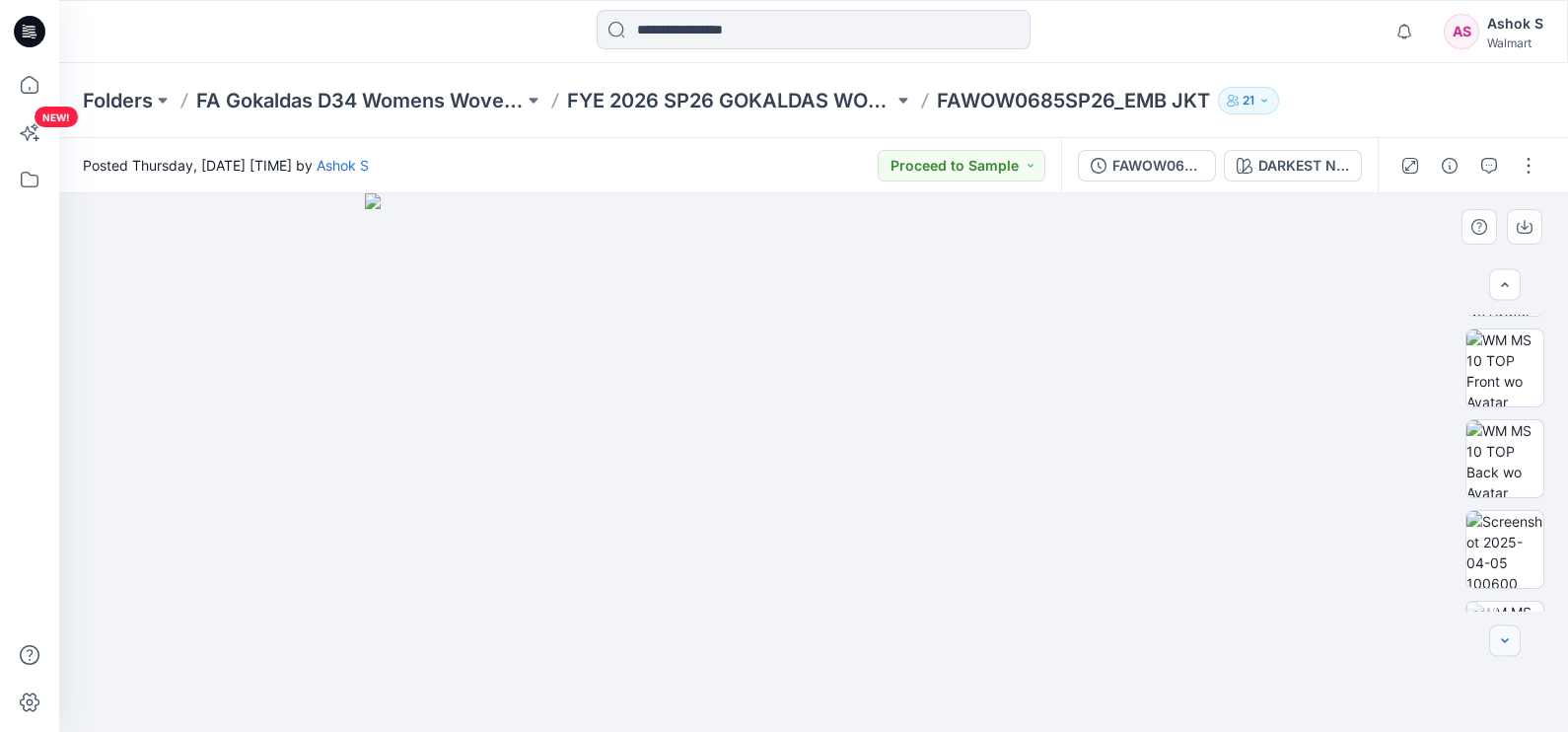 click 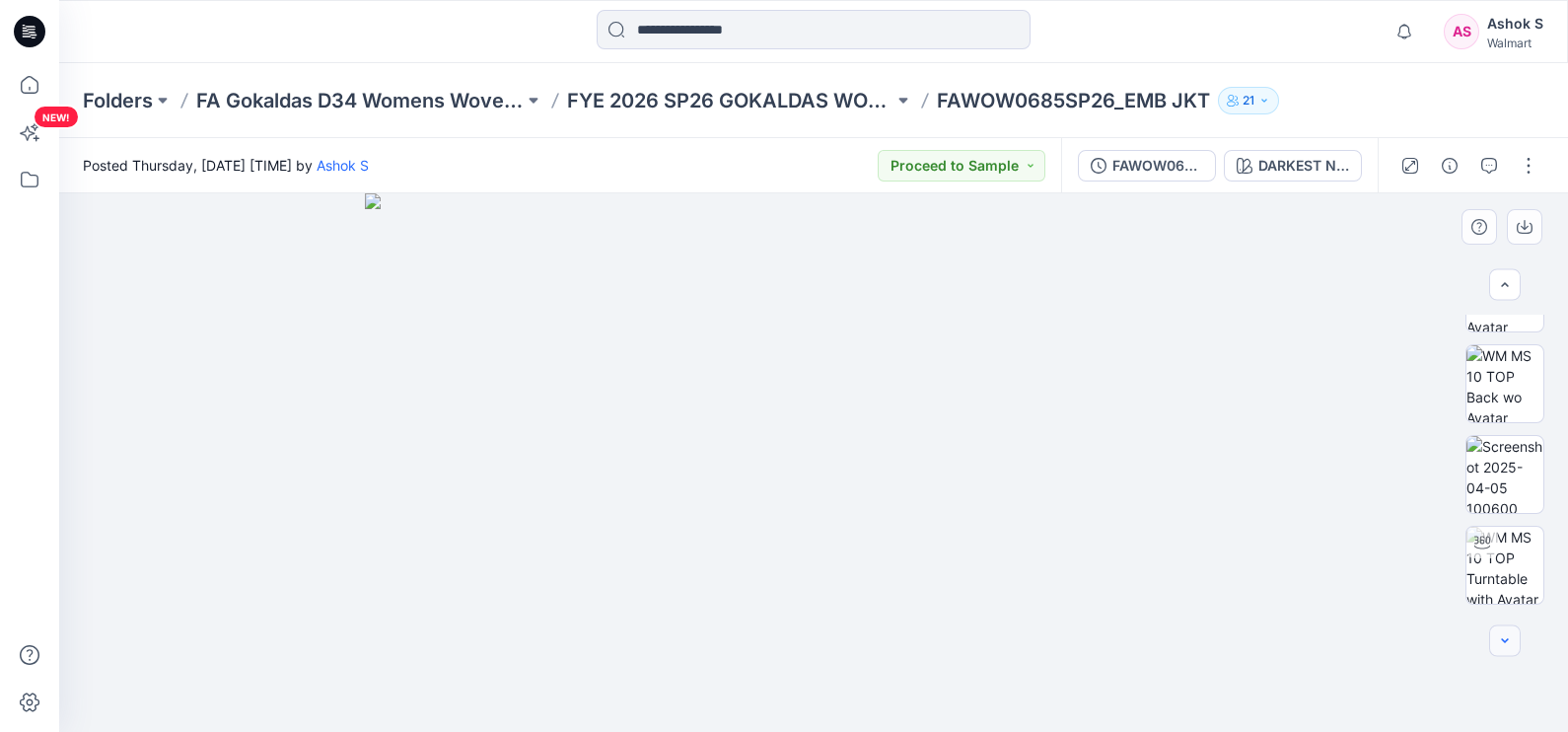 click 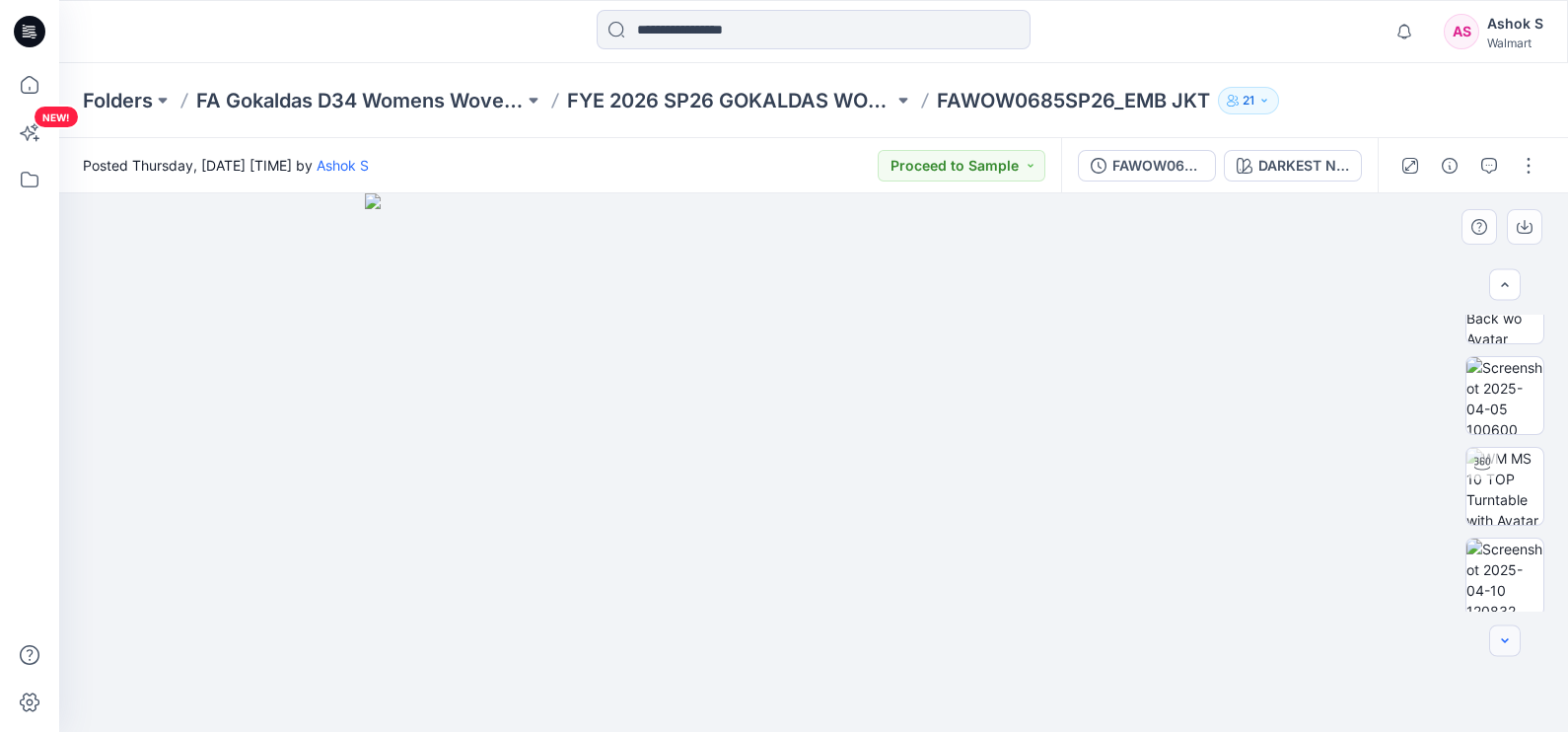 click 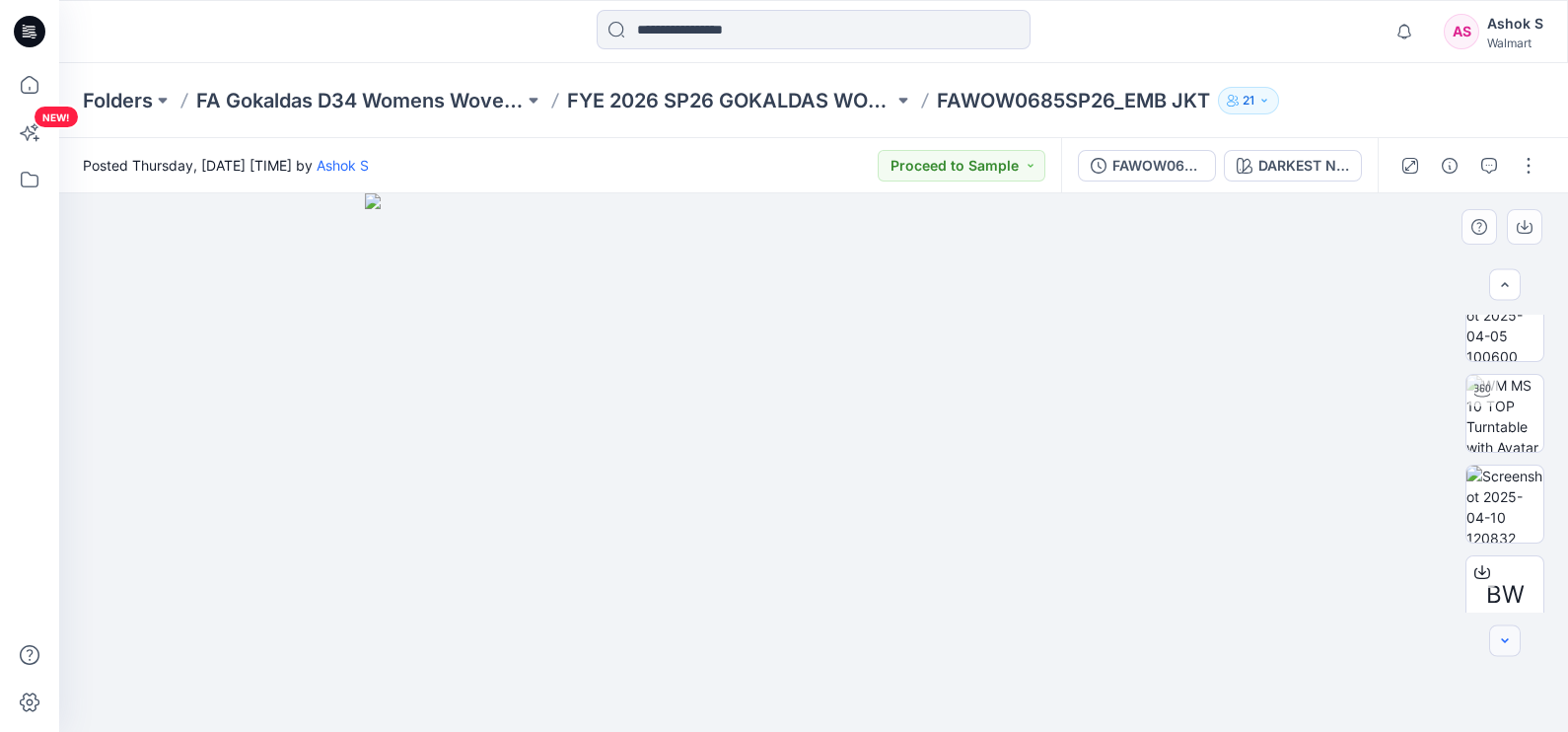 click 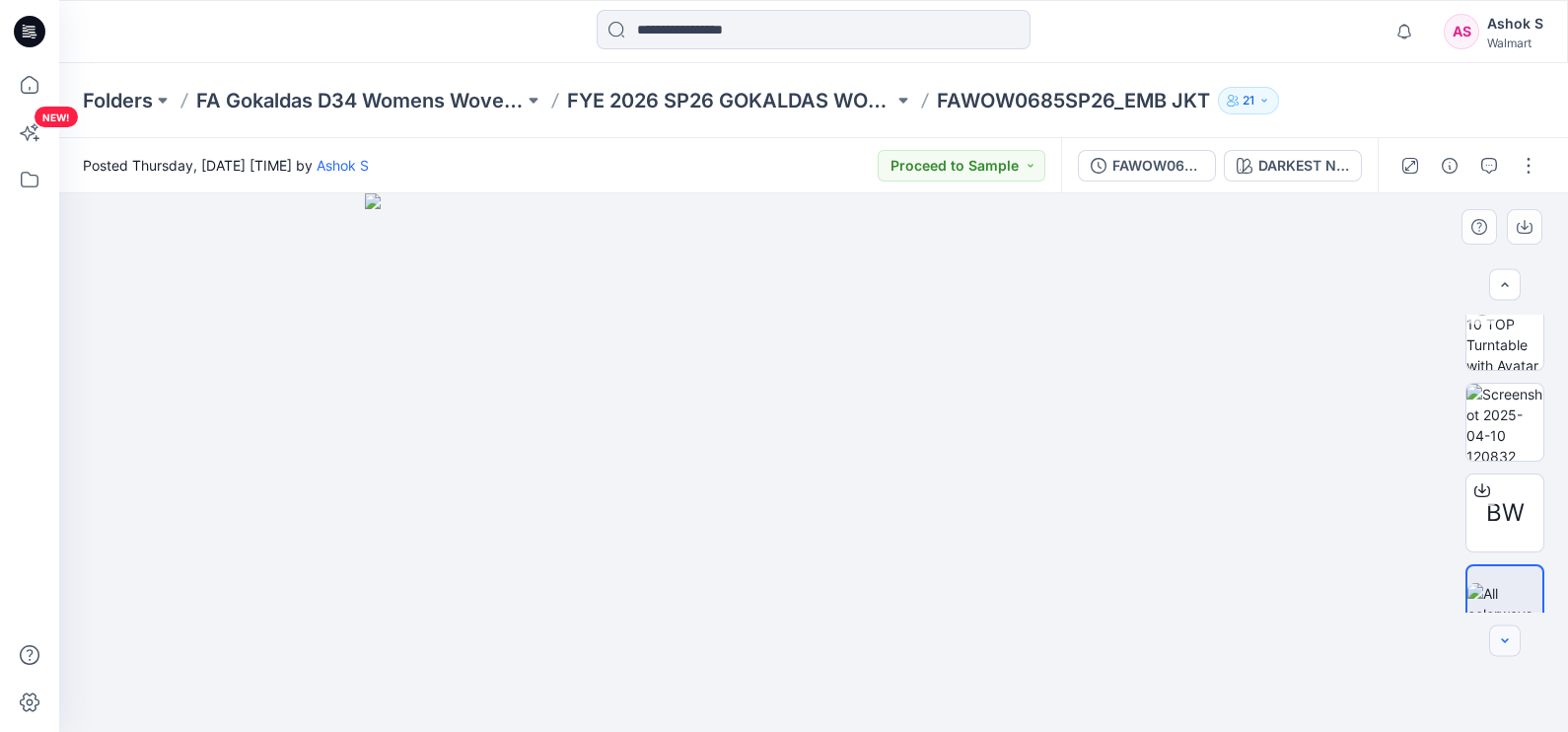 click 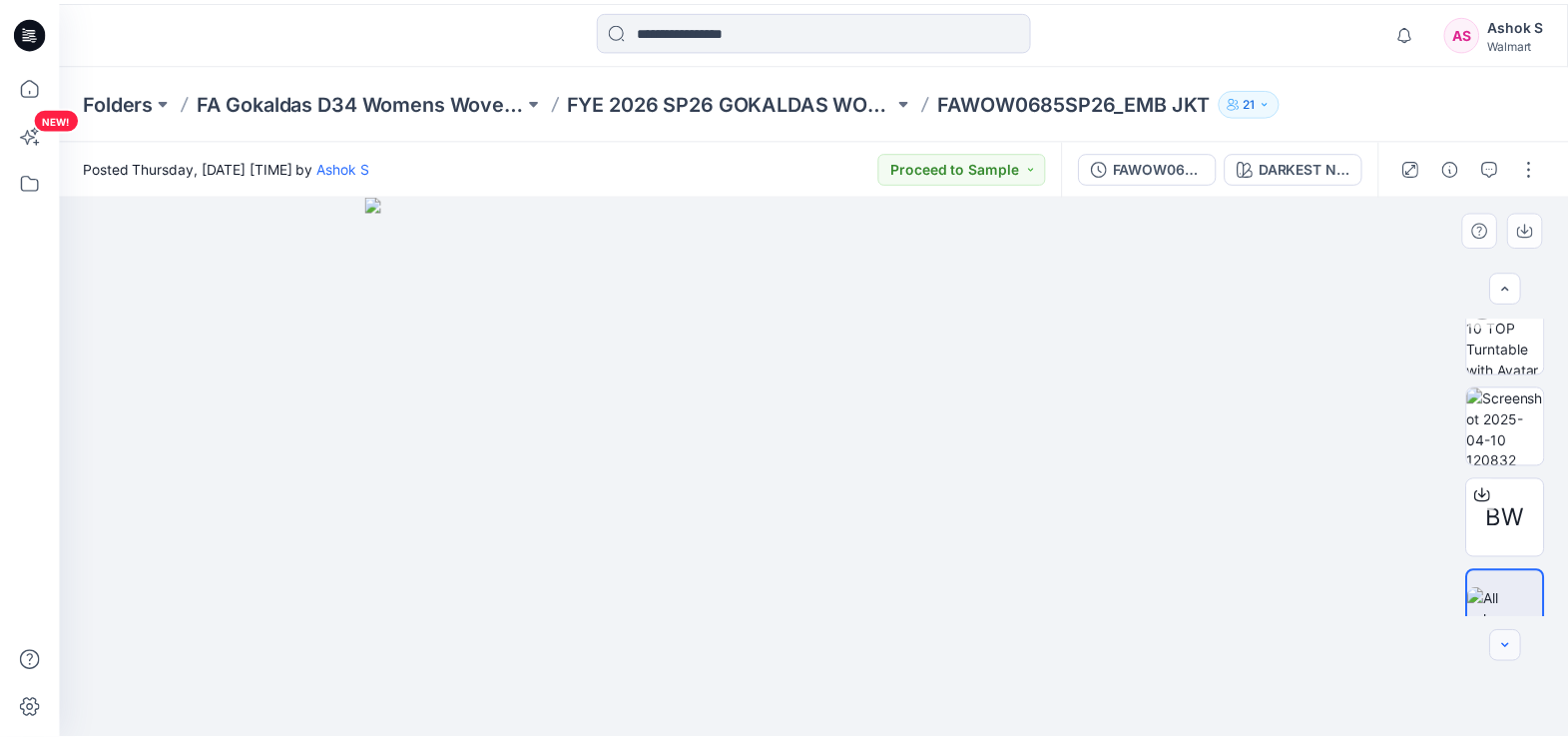 scroll, scrollTop: 421, scrollLeft: 0, axis: vertical 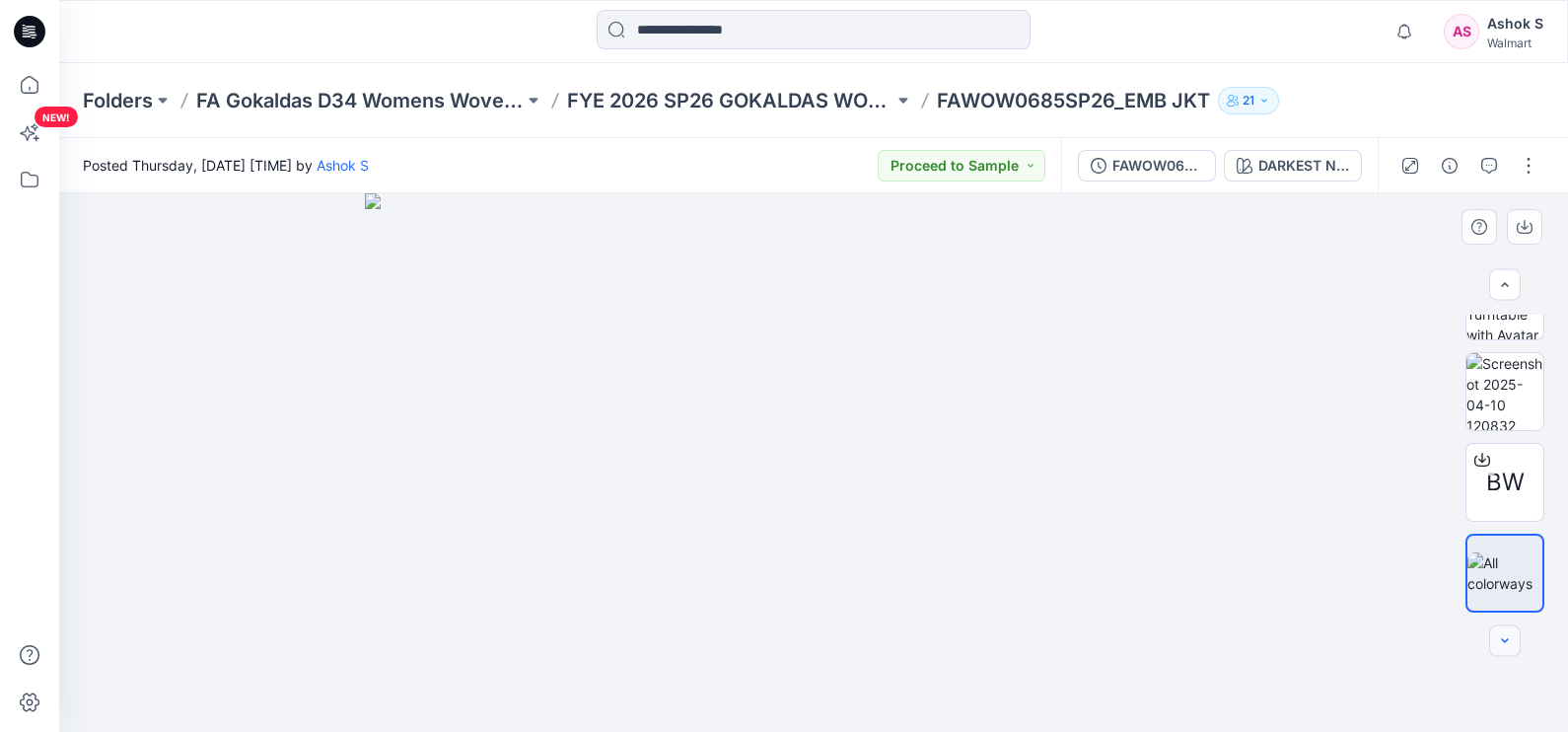 click 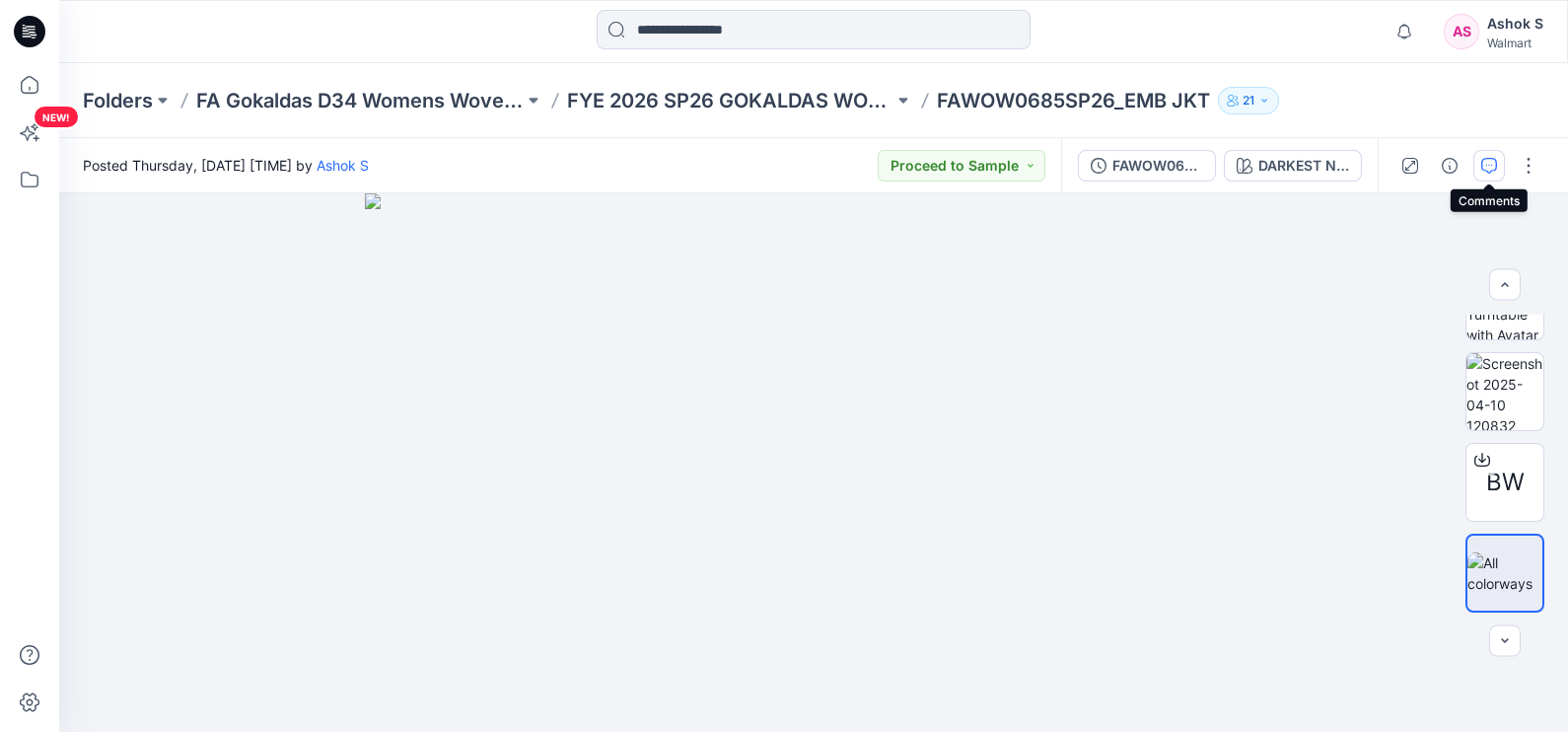 click 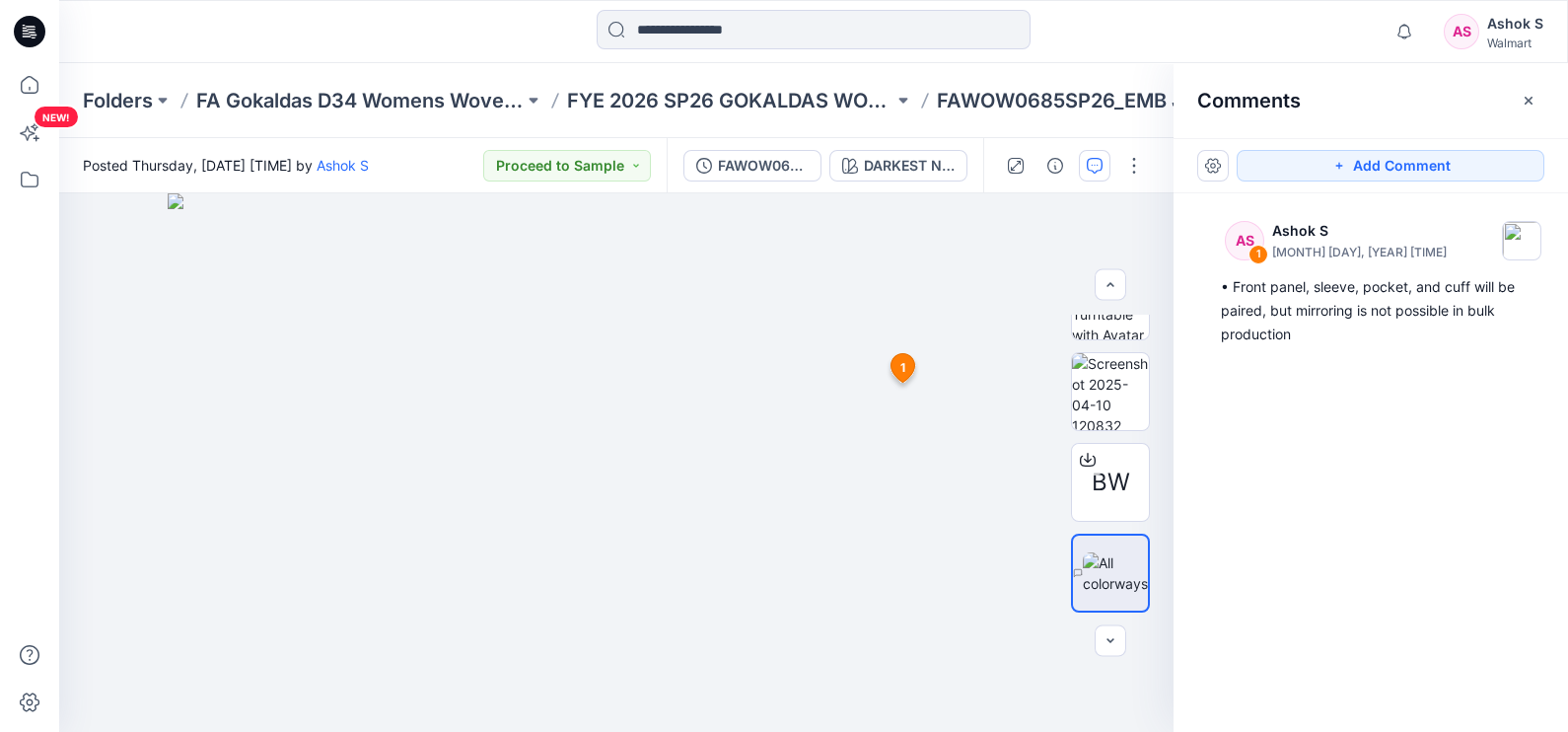 click on "[FIRST] [LAST] [MONTH] [DAY], [YEAR] [TIME] •	Front panel, sleeve, pocket, and cuff will be paired, but mirroring is not possible in bulk production" at bounding box center (1371, 426) 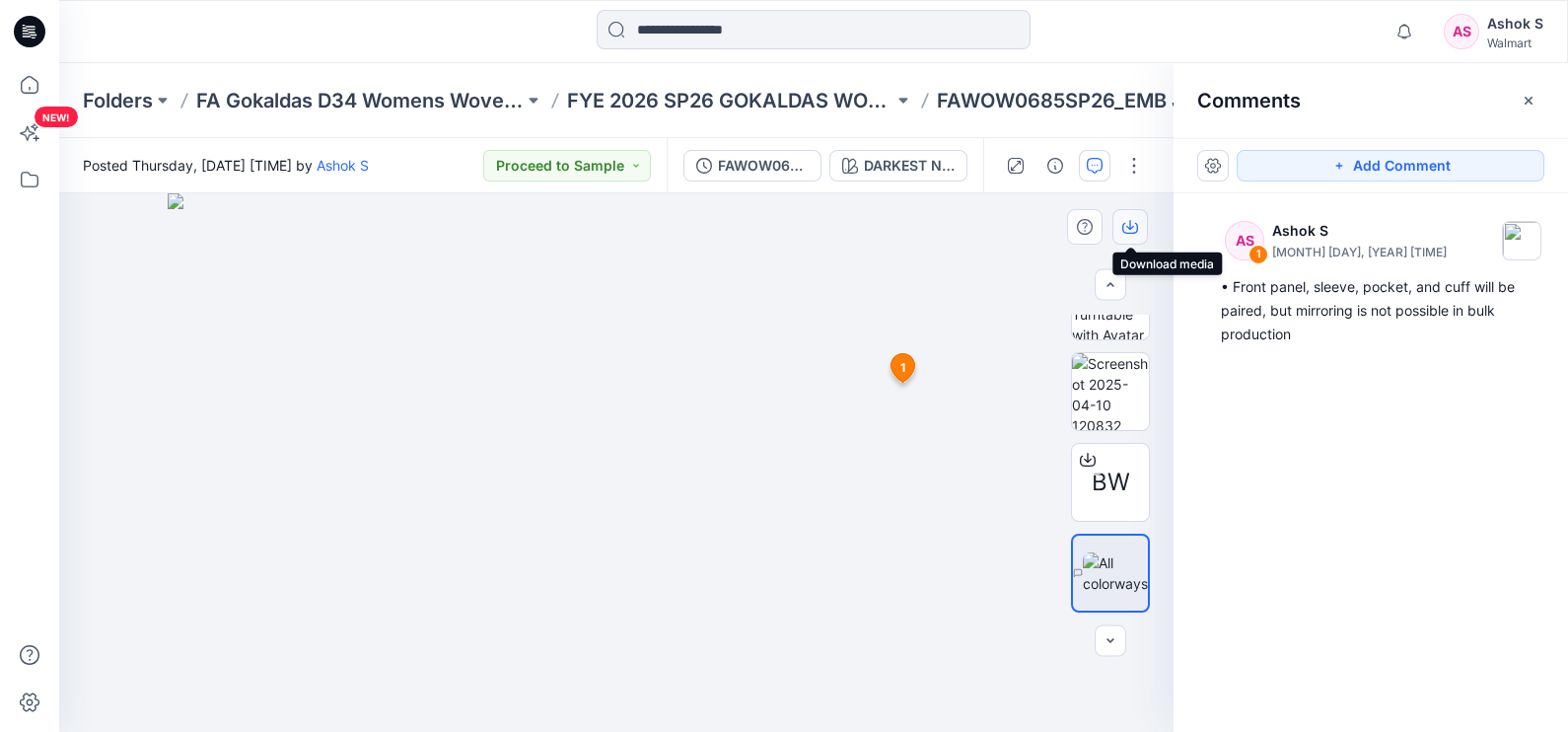 click 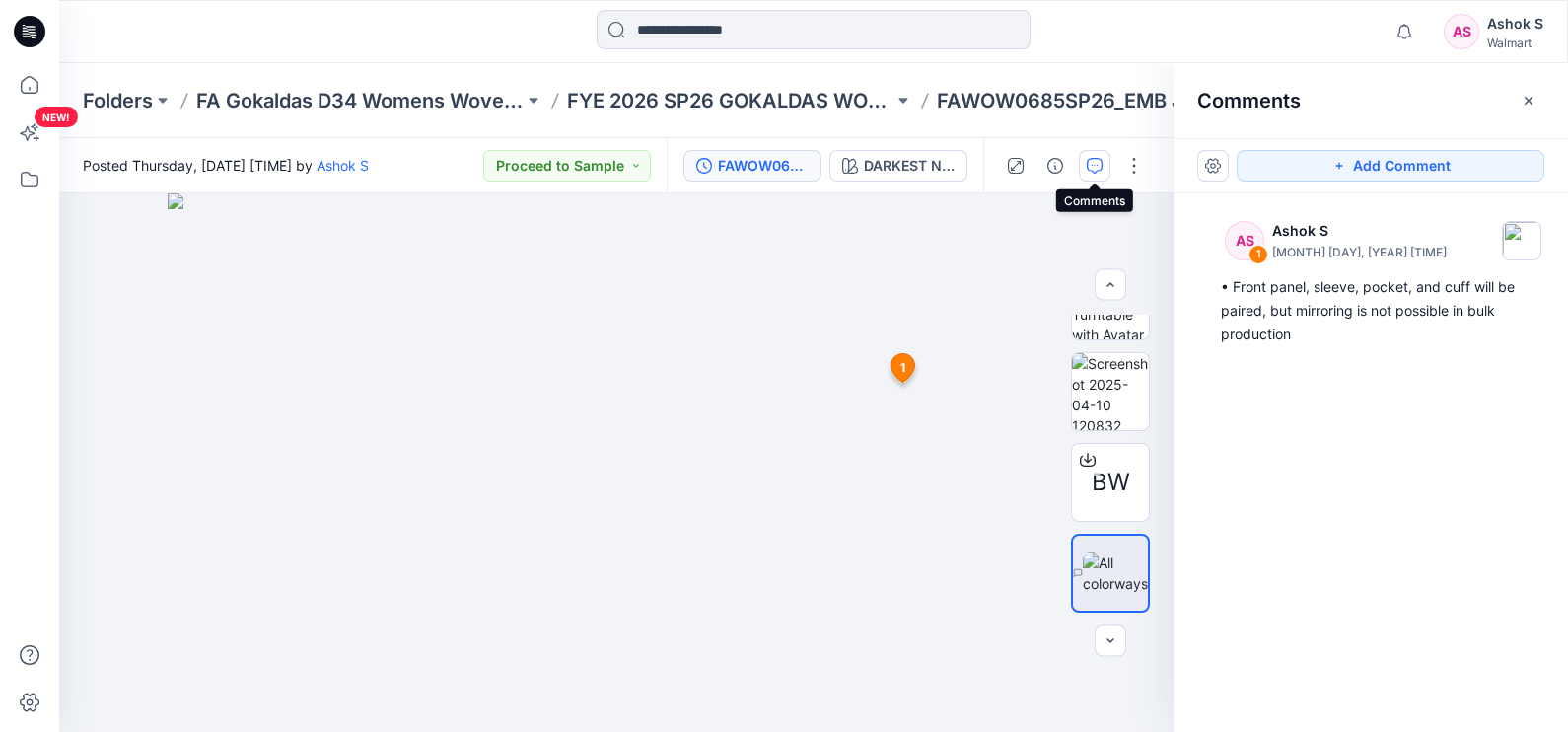 click 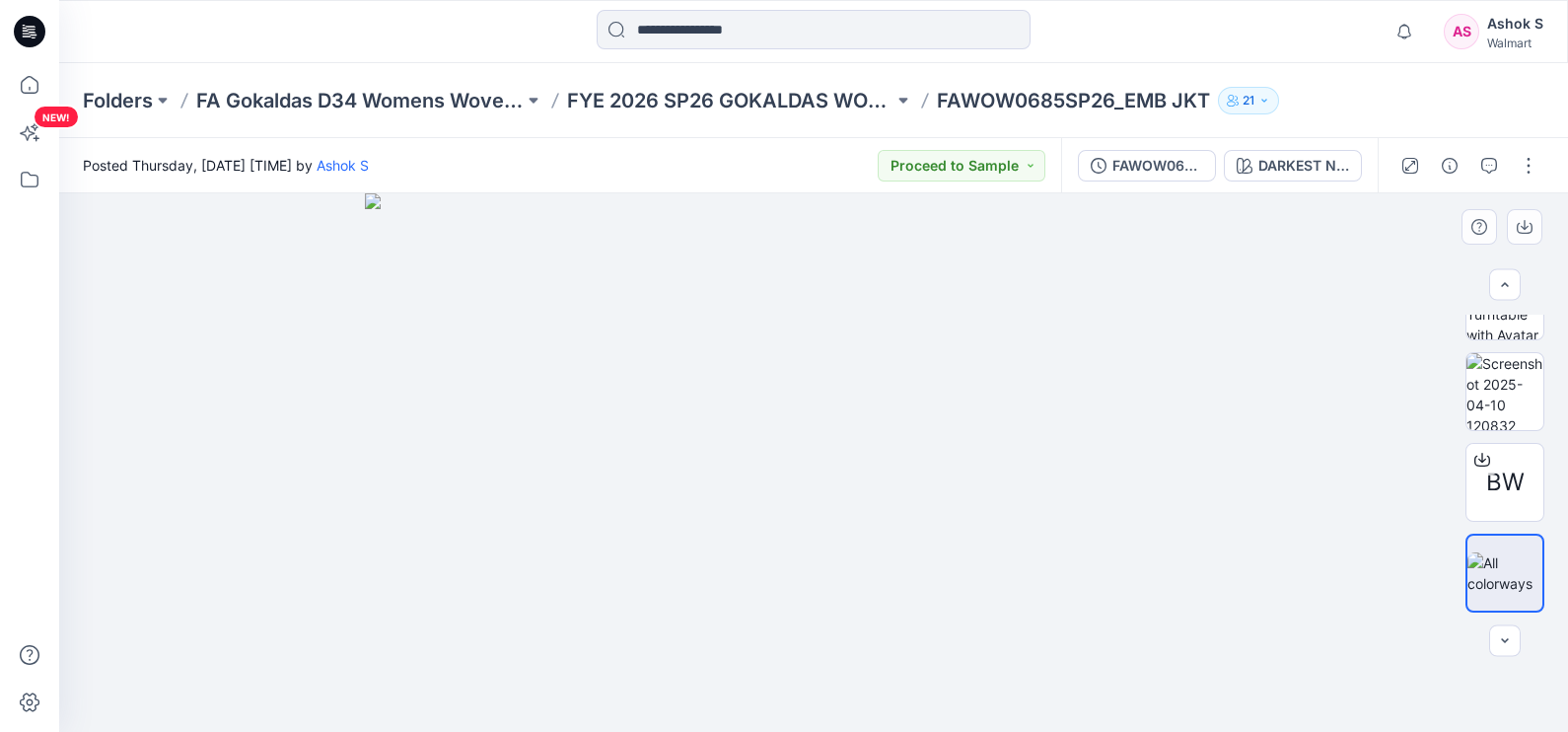 click at bounding box center (814, 463) 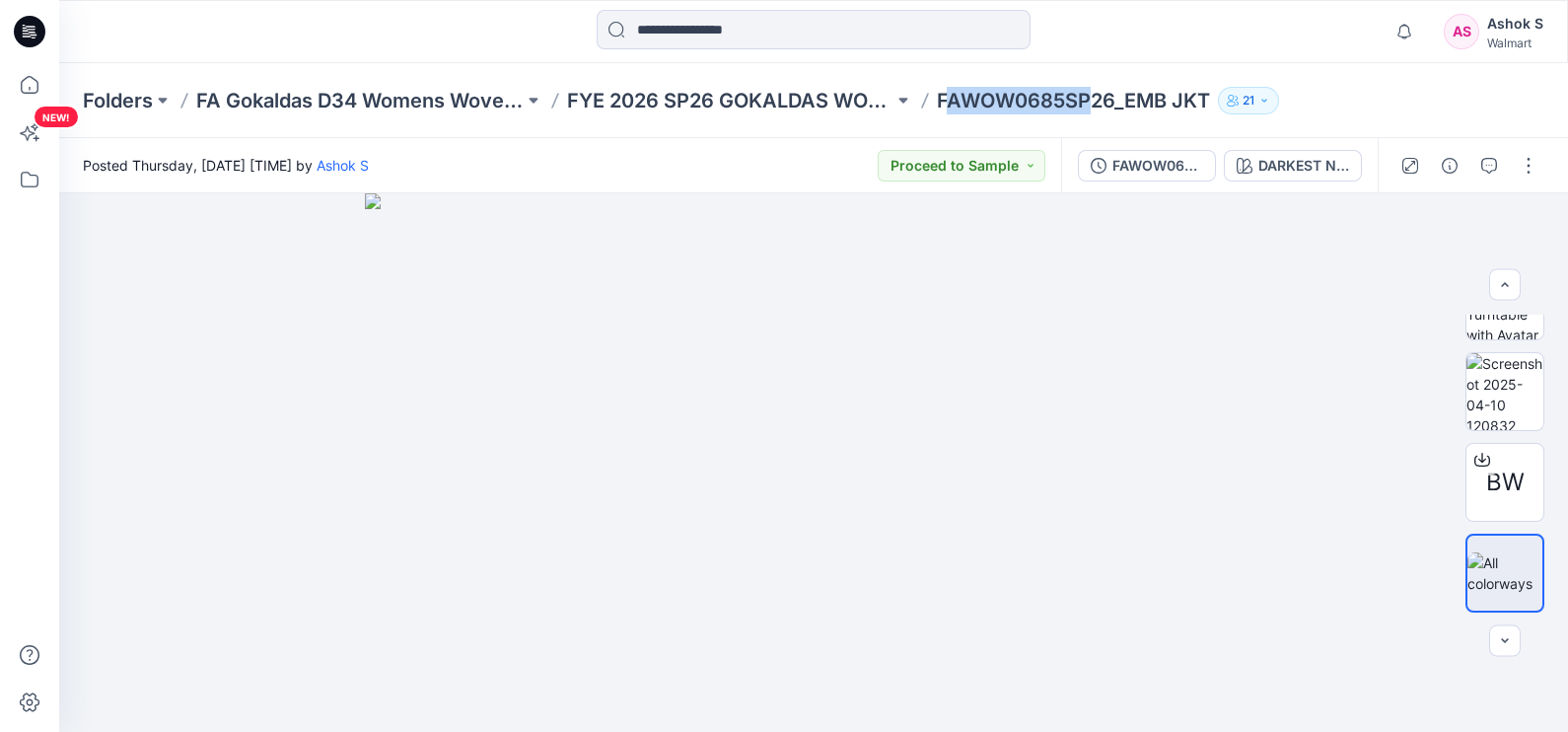 drag, startPoint x: 948, startPoint y: 94, endPoint x: 1087, endPoint y: 101, distance: 139.17615 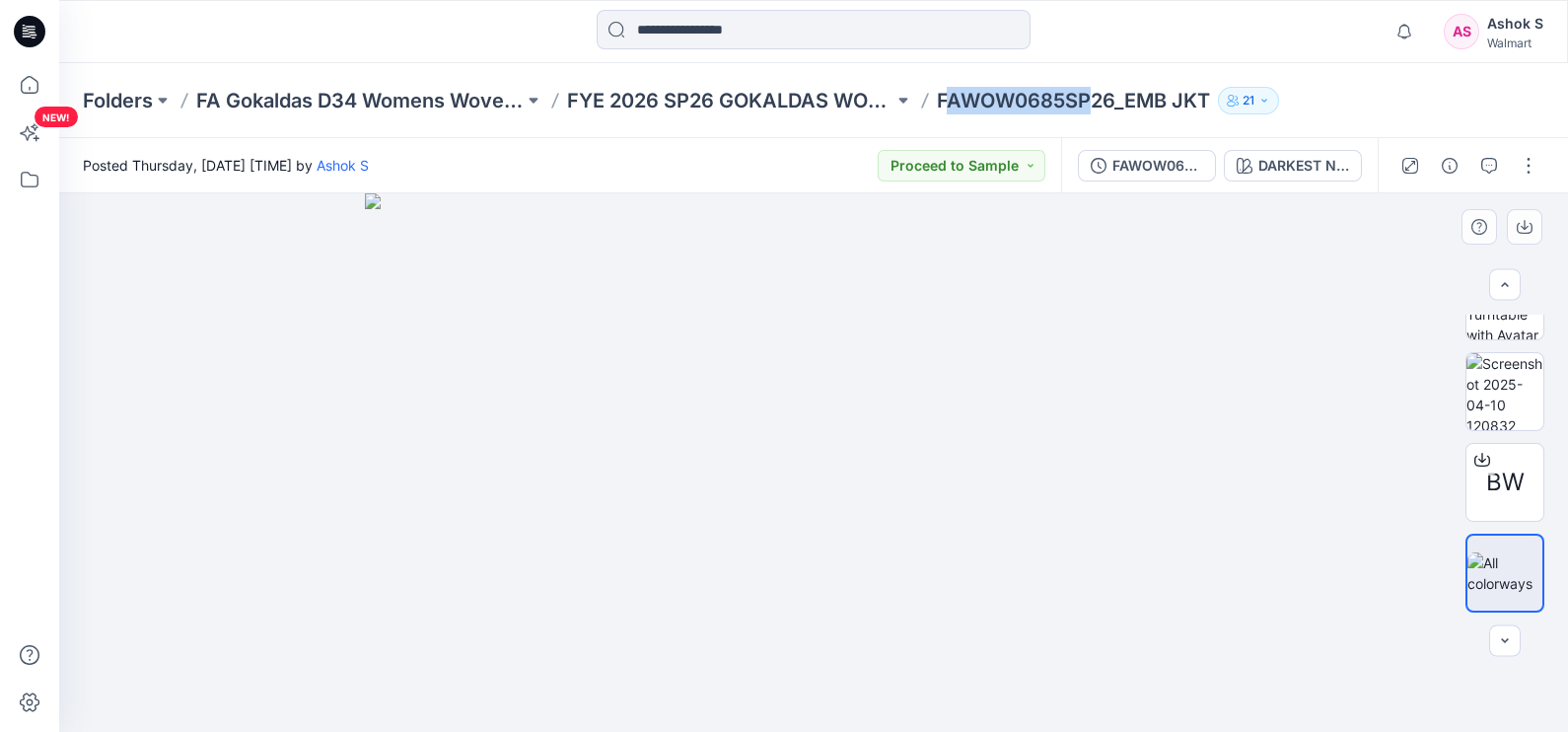 drag, startPoint x: 1087, startPoint y: 101, endPoint x: 1189, endPoint y: 252, distance: 182 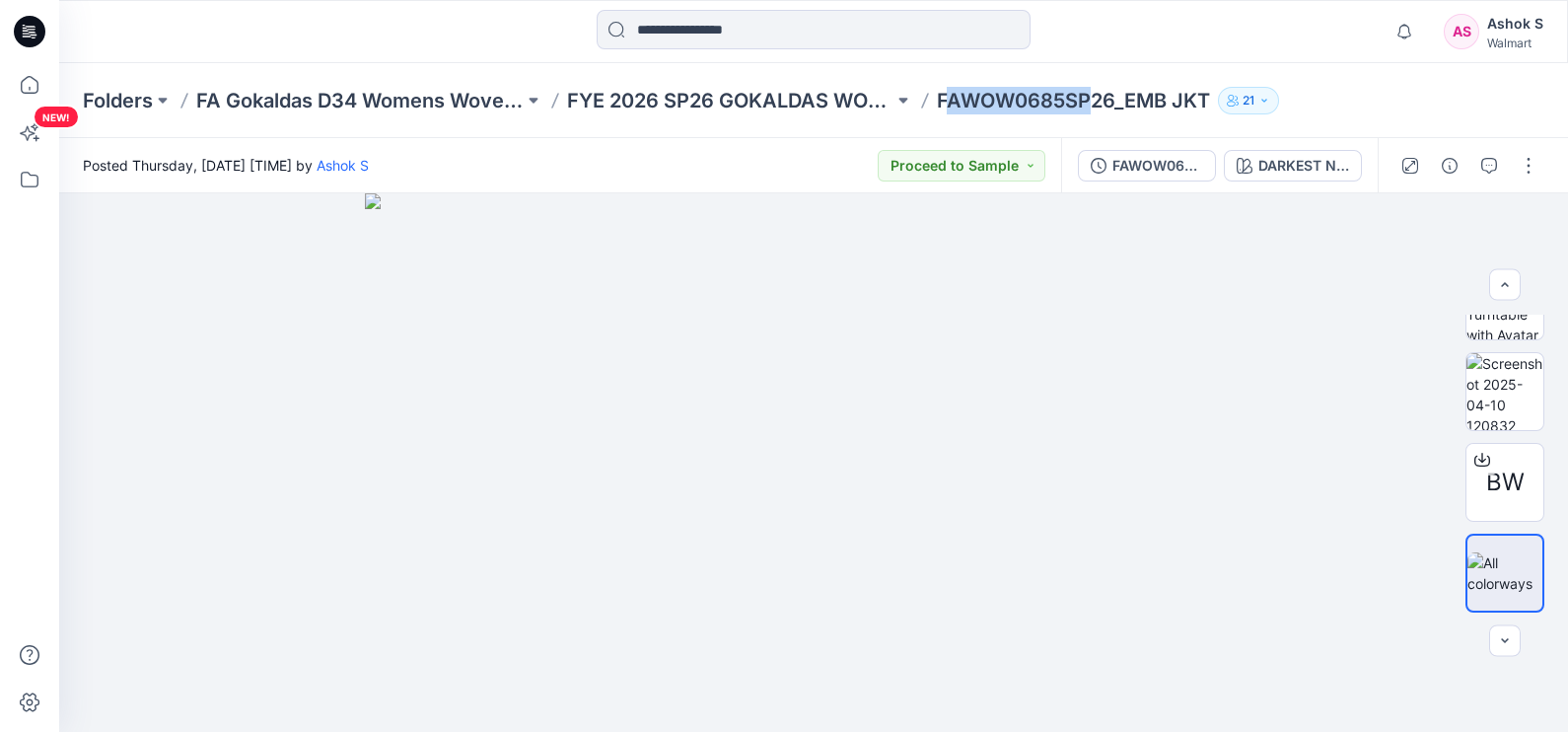 click on "Folders FA Gokaldas D34 Womens Wovens FYE 2026 SP26 GOKALDAS WOMENS WOVEN [PRODUCT_CODE] 21" at bounding box center [814, 101] 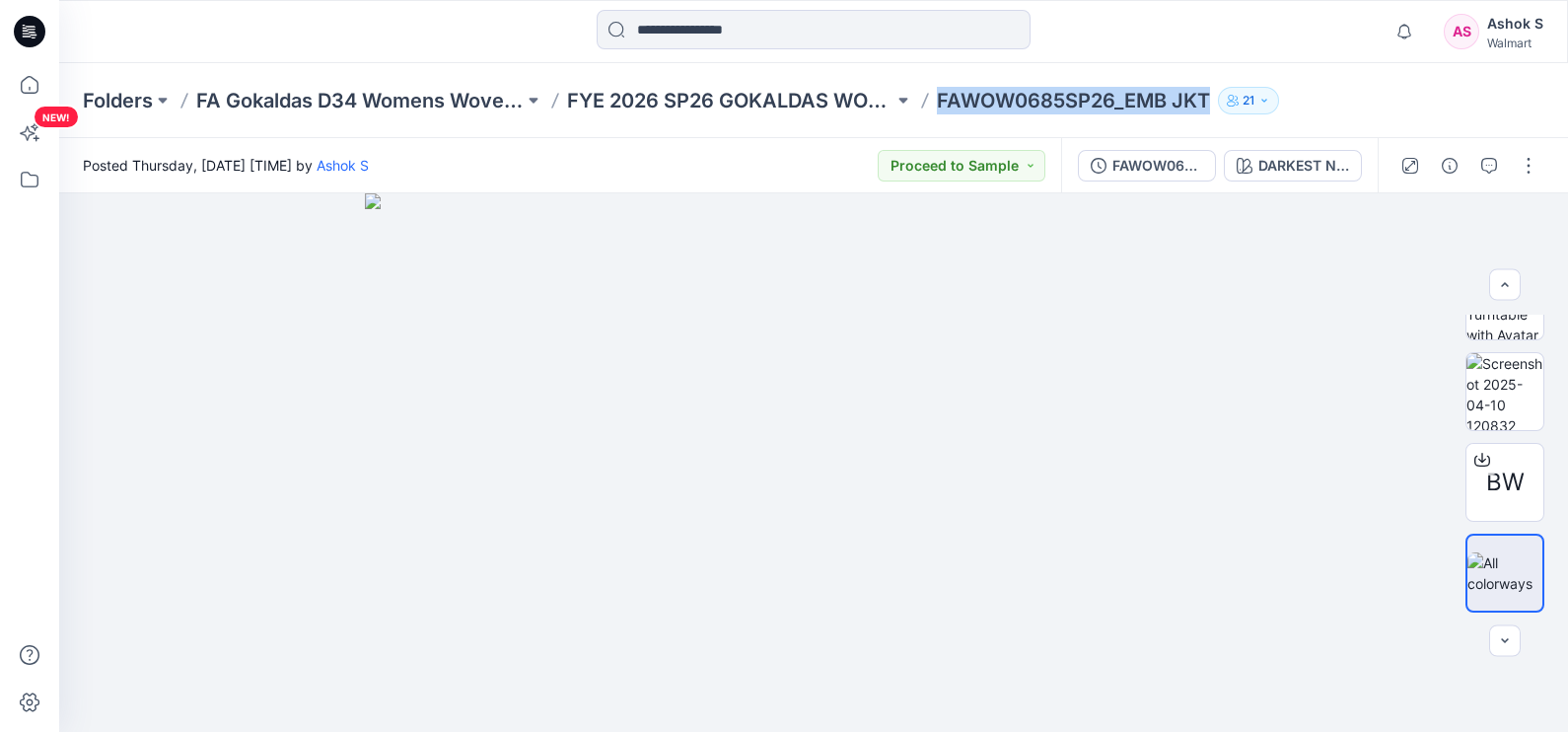 drag, startPoint x: 937, startPoint y: 93, endPoint x: 1208, endPoint y: 104, distance: 271.2232 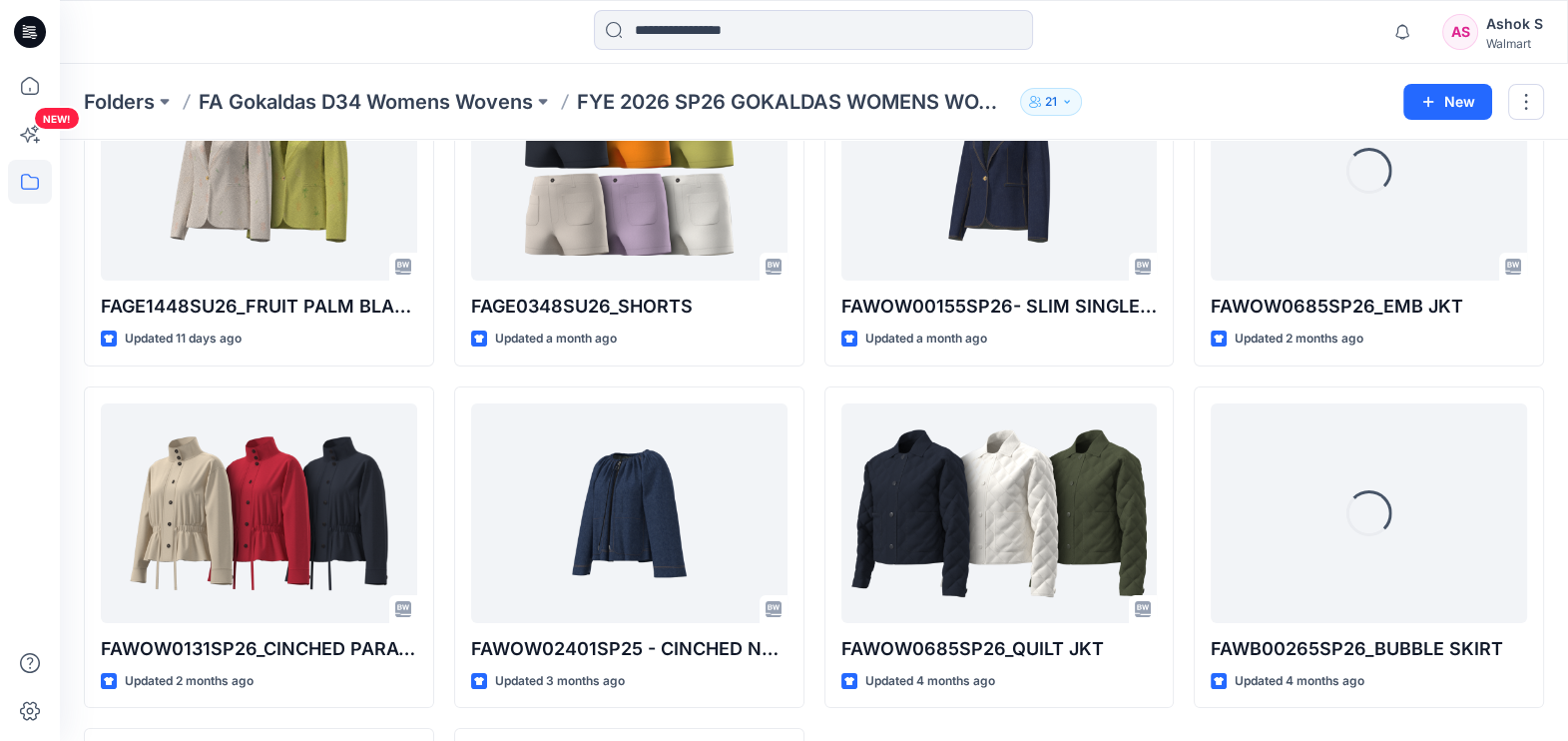 scroll, scrollTop: 194, scrollLeft: 0, axis: vertical 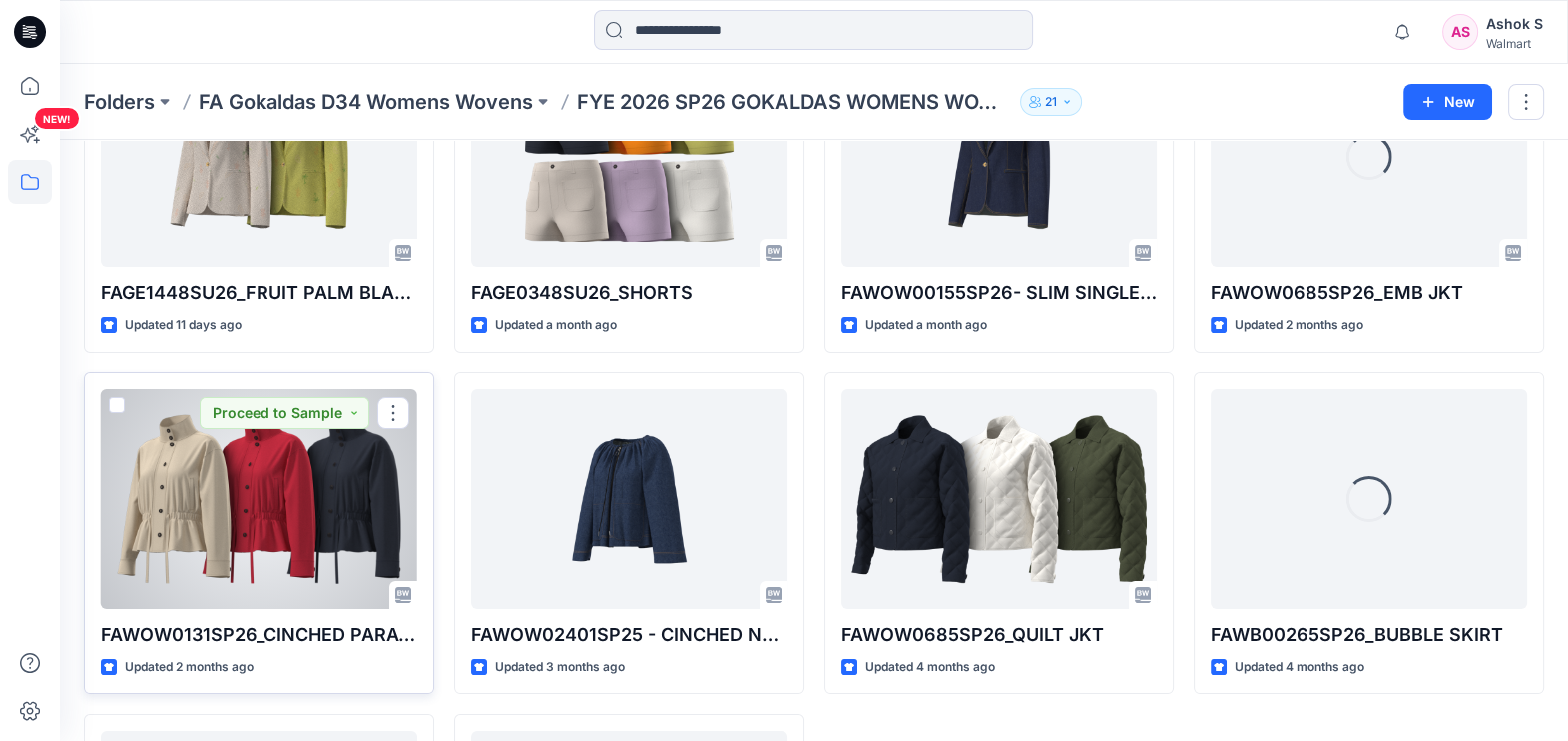 click at bounding box center [259, 499] 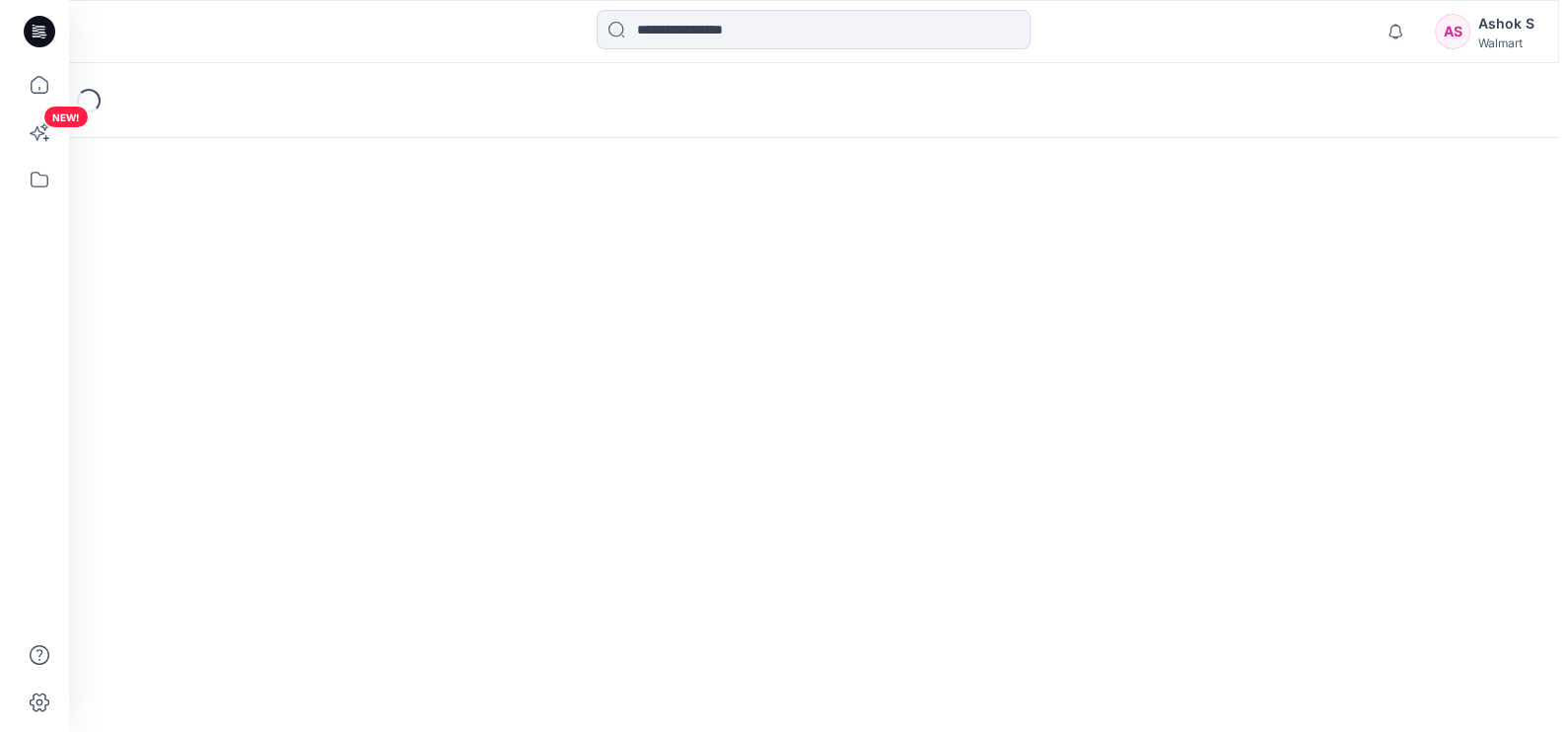 scroll, scrollTop: 0, scrollLeft: 0, axis: both 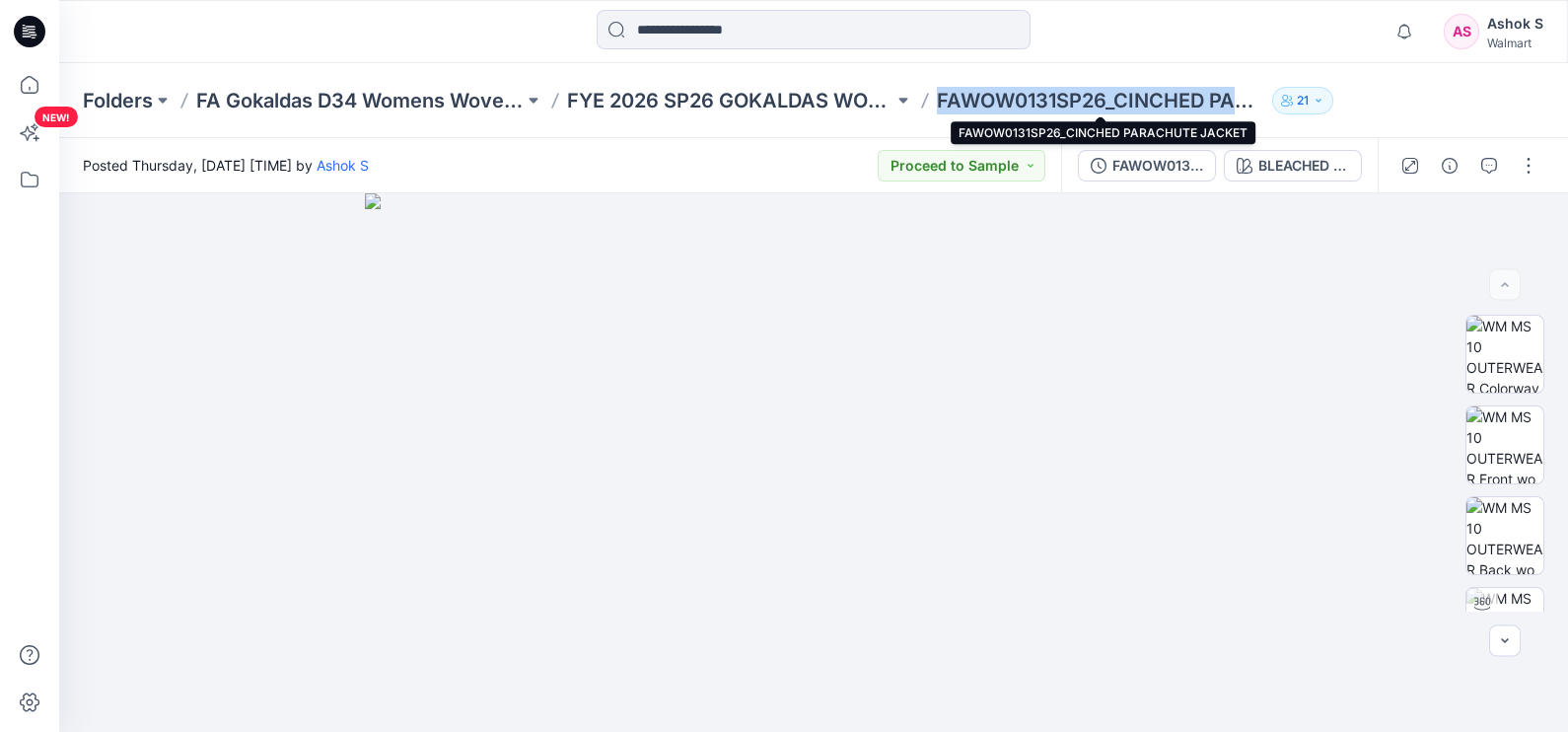 drag, startPoint x: 937, startPoint y: 87, endPoint x: 1231, endPoint y: 111, distance: 294.978 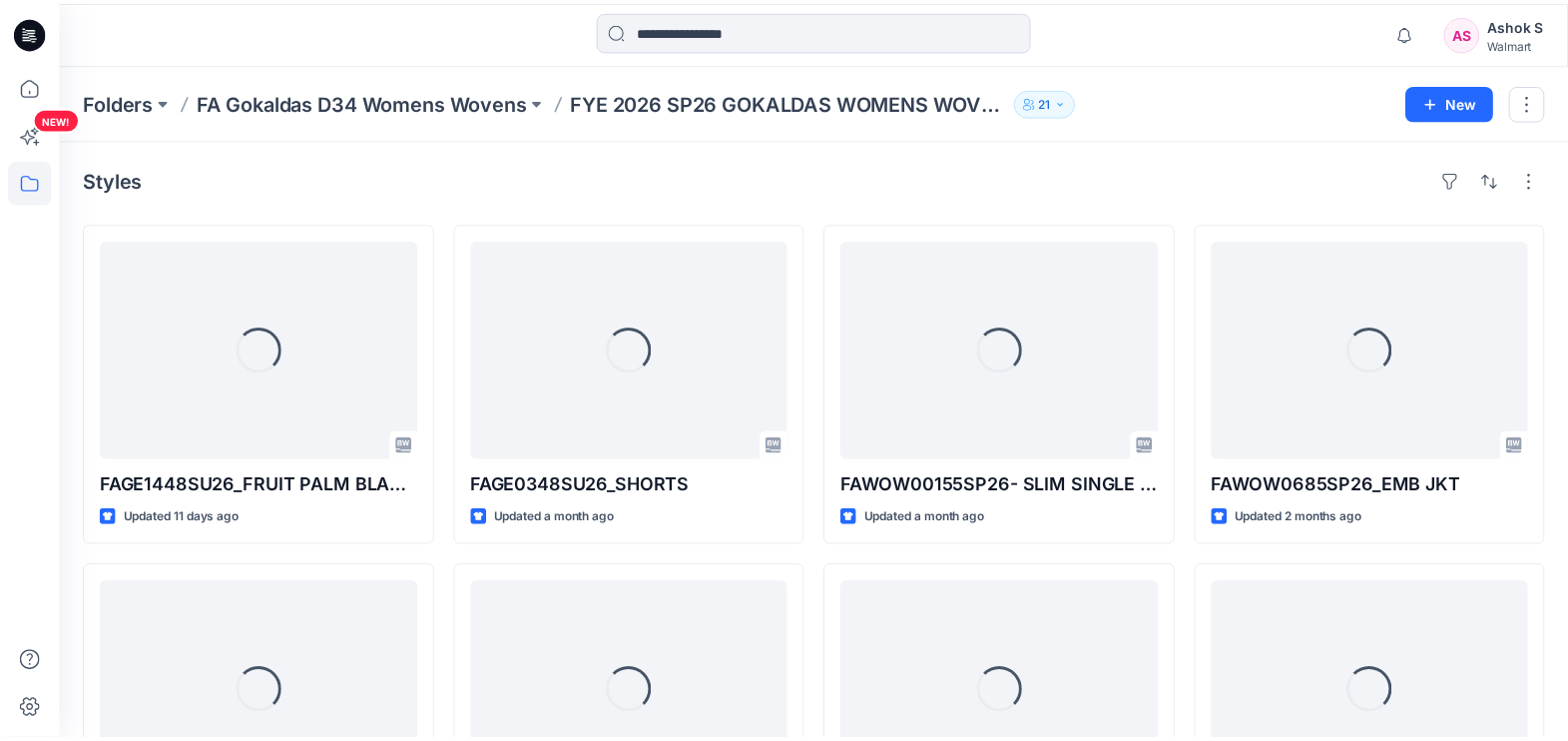 scroll, scrollTop: 194, scrollLeft: 0, axis: vertical 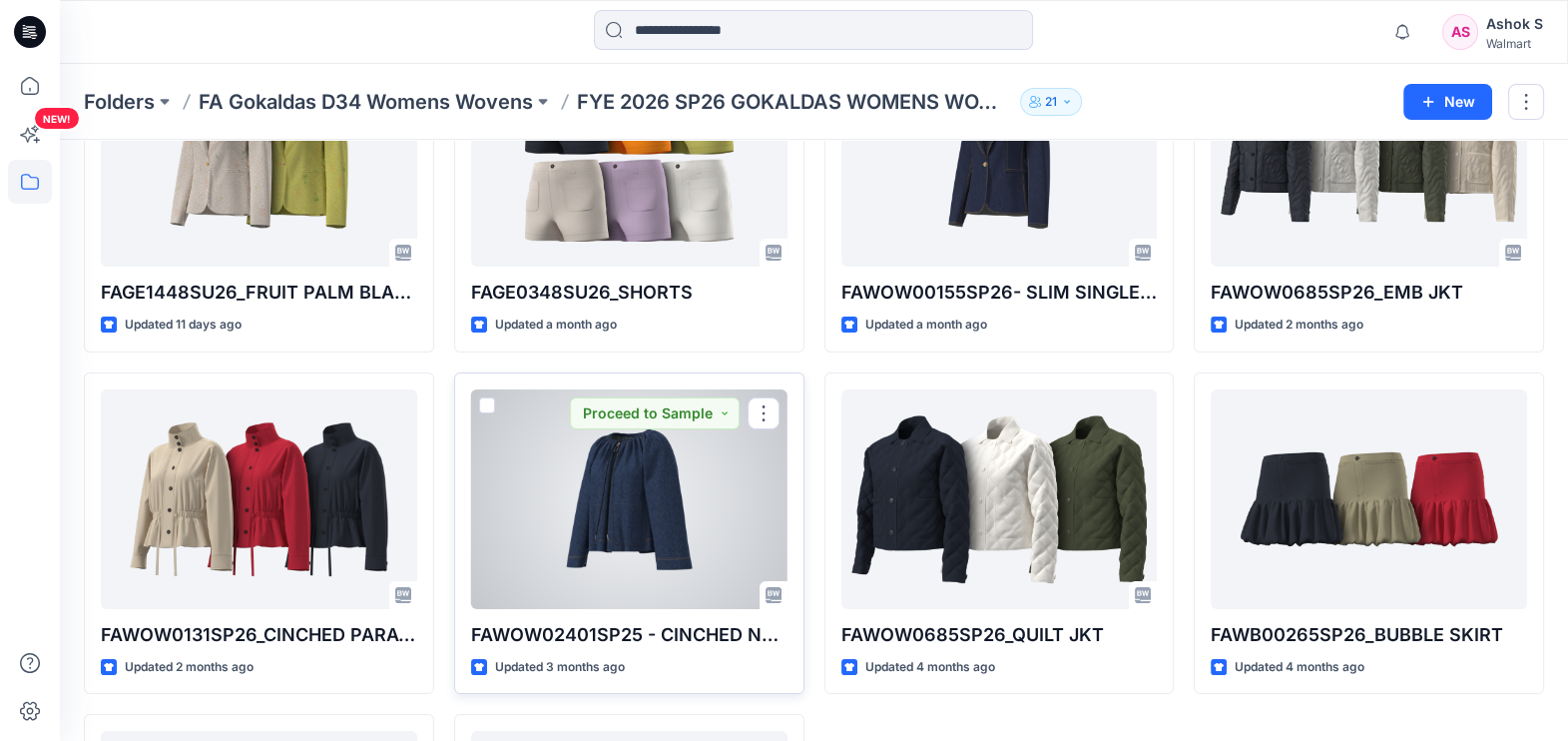 click at bounding box center [629, 499] 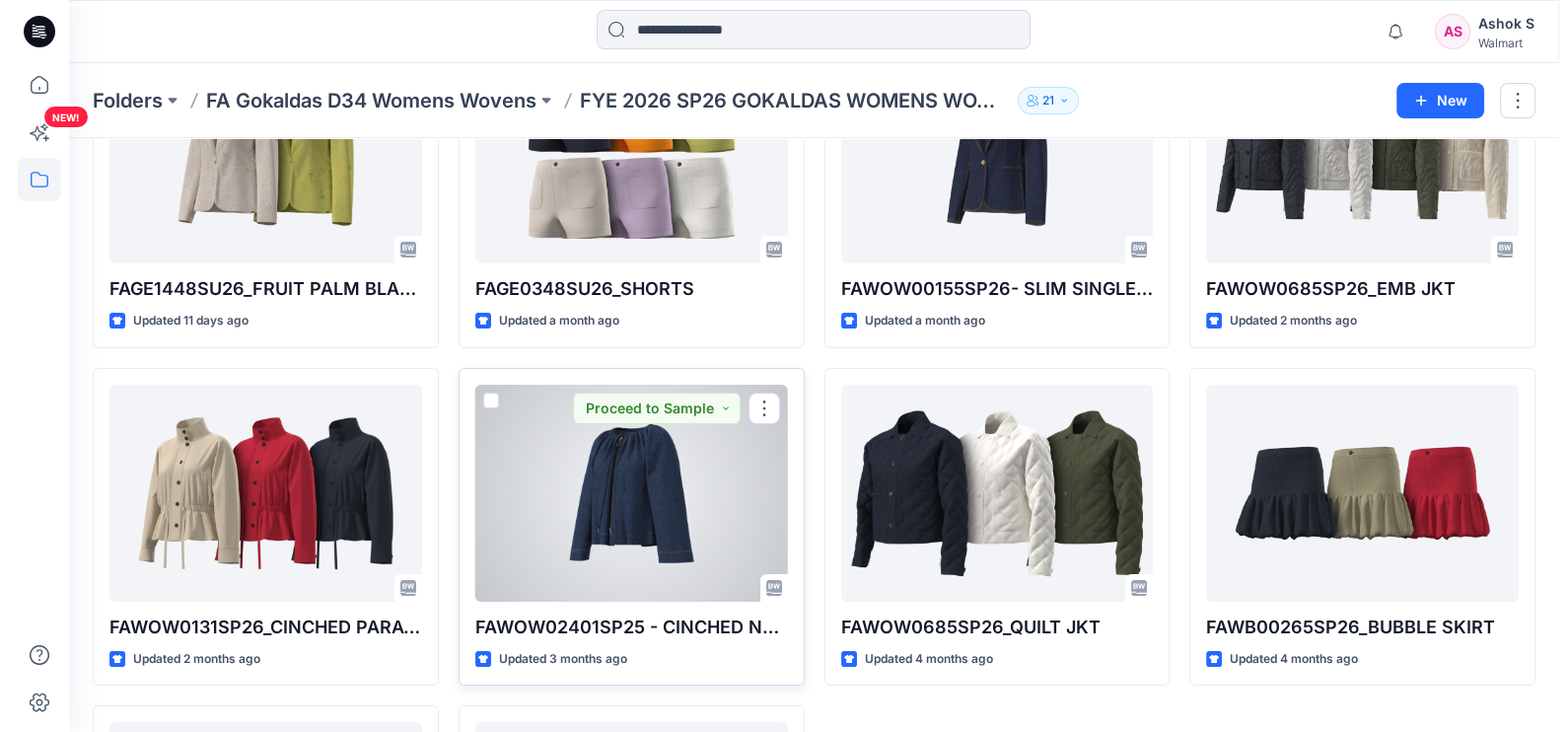 scroll, scrollTop: 0, scrollLeft: 0, axis: both 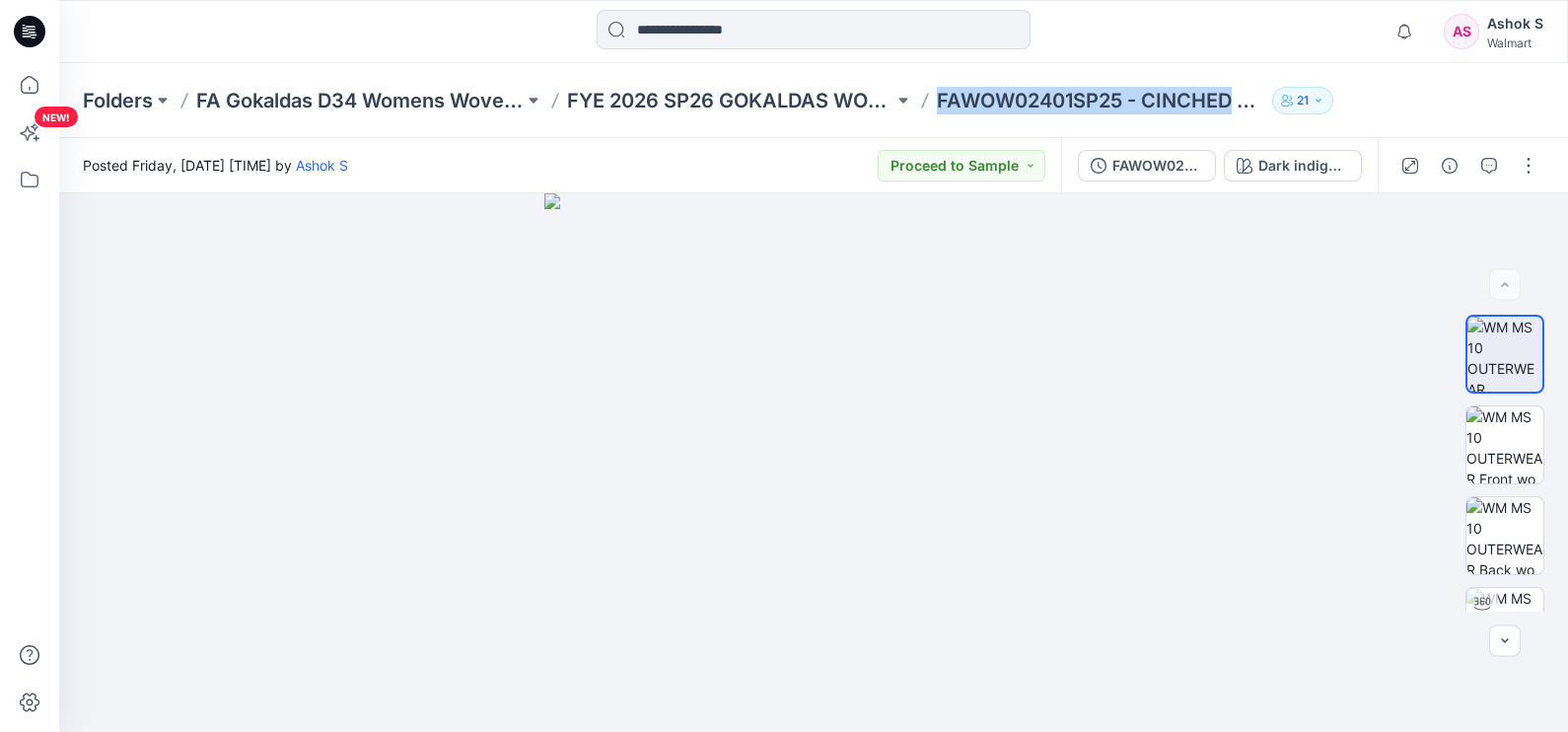 drag, startPoint x: 942, startPoint y: 98, endPoint x: 1236, endPoint y: 118, distance: 294.679 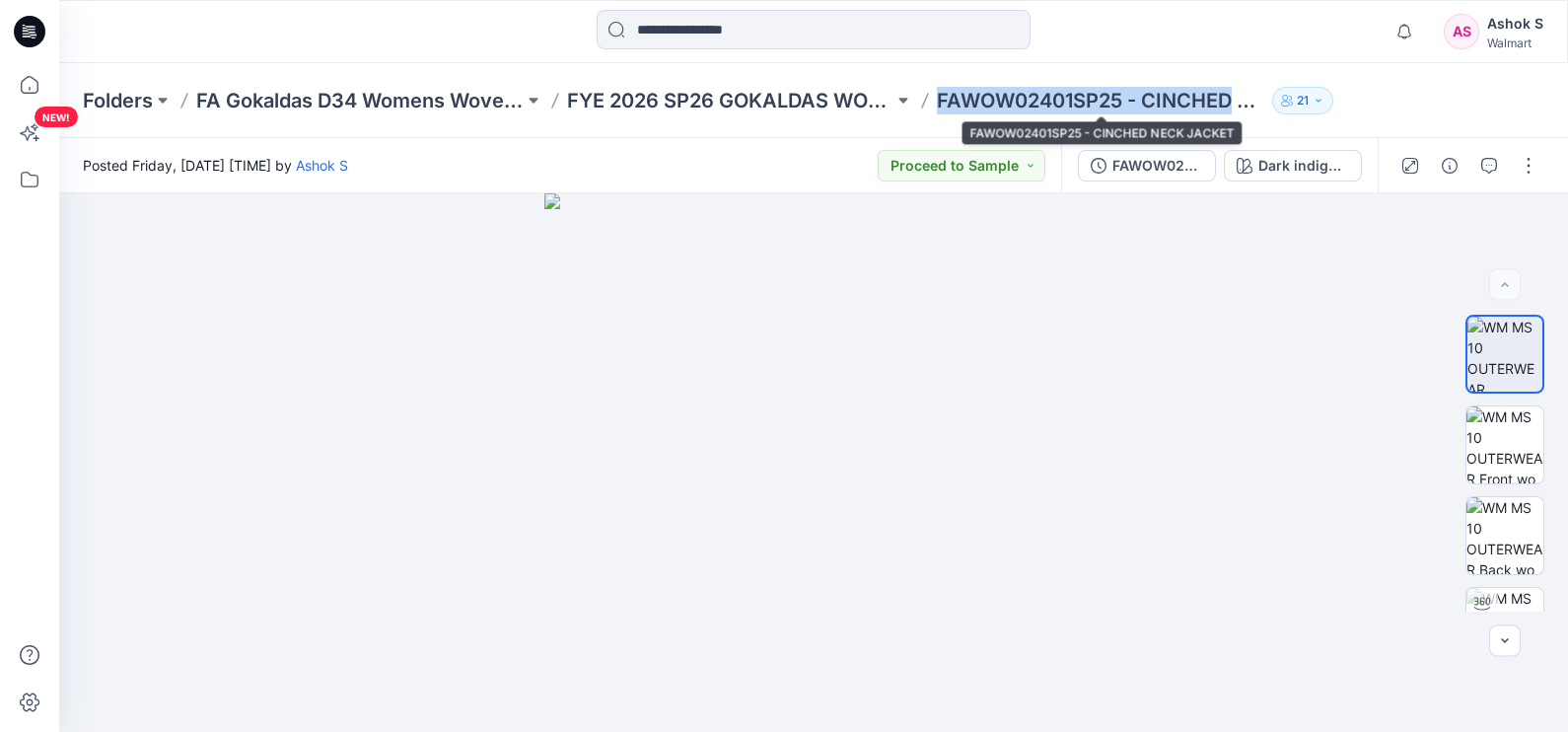 drag, startPoint x: 1236, startPoint y: 118, endPoint x: 1127, endPoint y: 99, distance: 110.6436 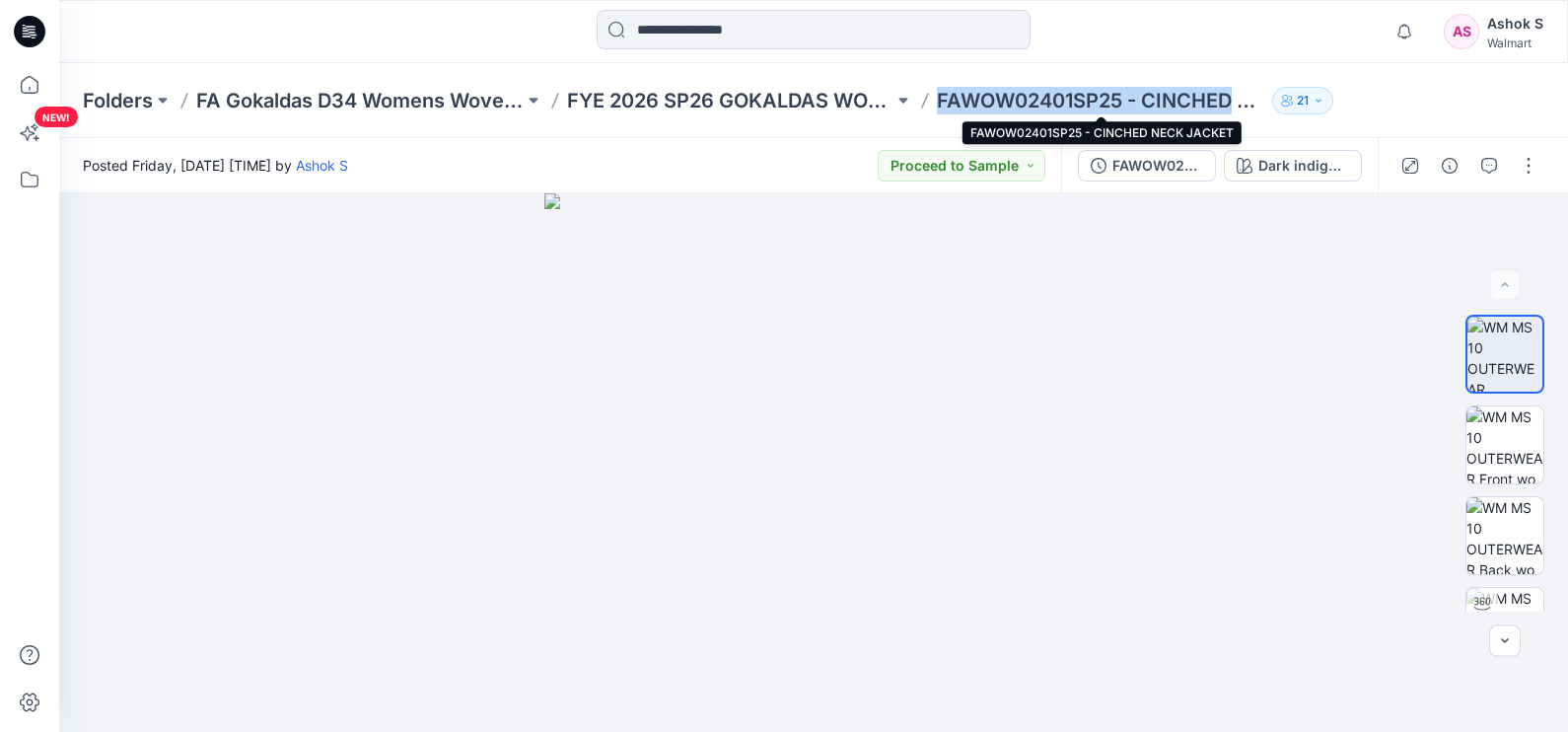 copy on "FAWOW02401SP25 - CINCHED" 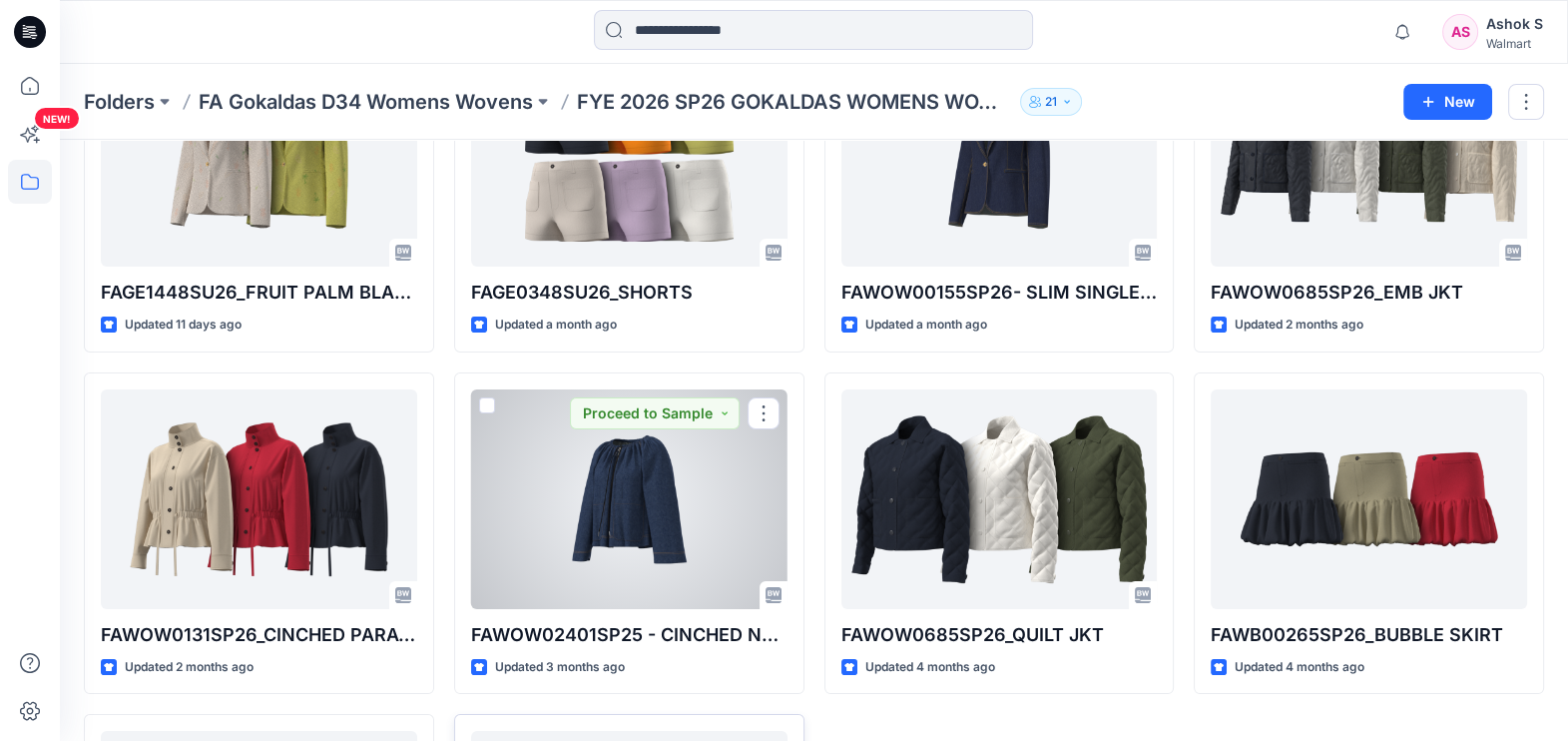 scroll, scrollTop: 510, scrollLeft: 0, axis: vertical 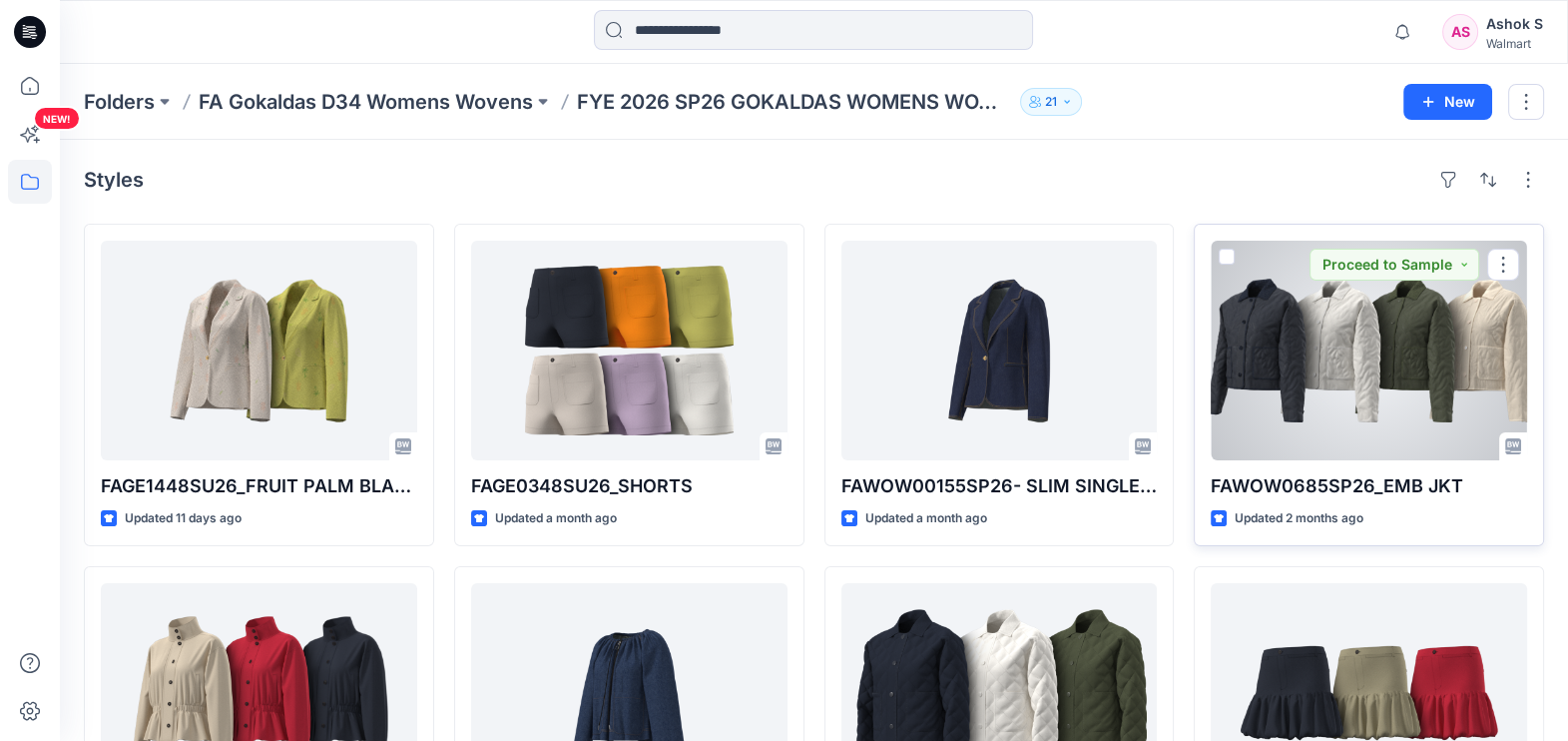 drag, startPoint x: 1370, startPoint y: 325, endPoint x: 1293, endPoint y: 288, distance: 85.42833 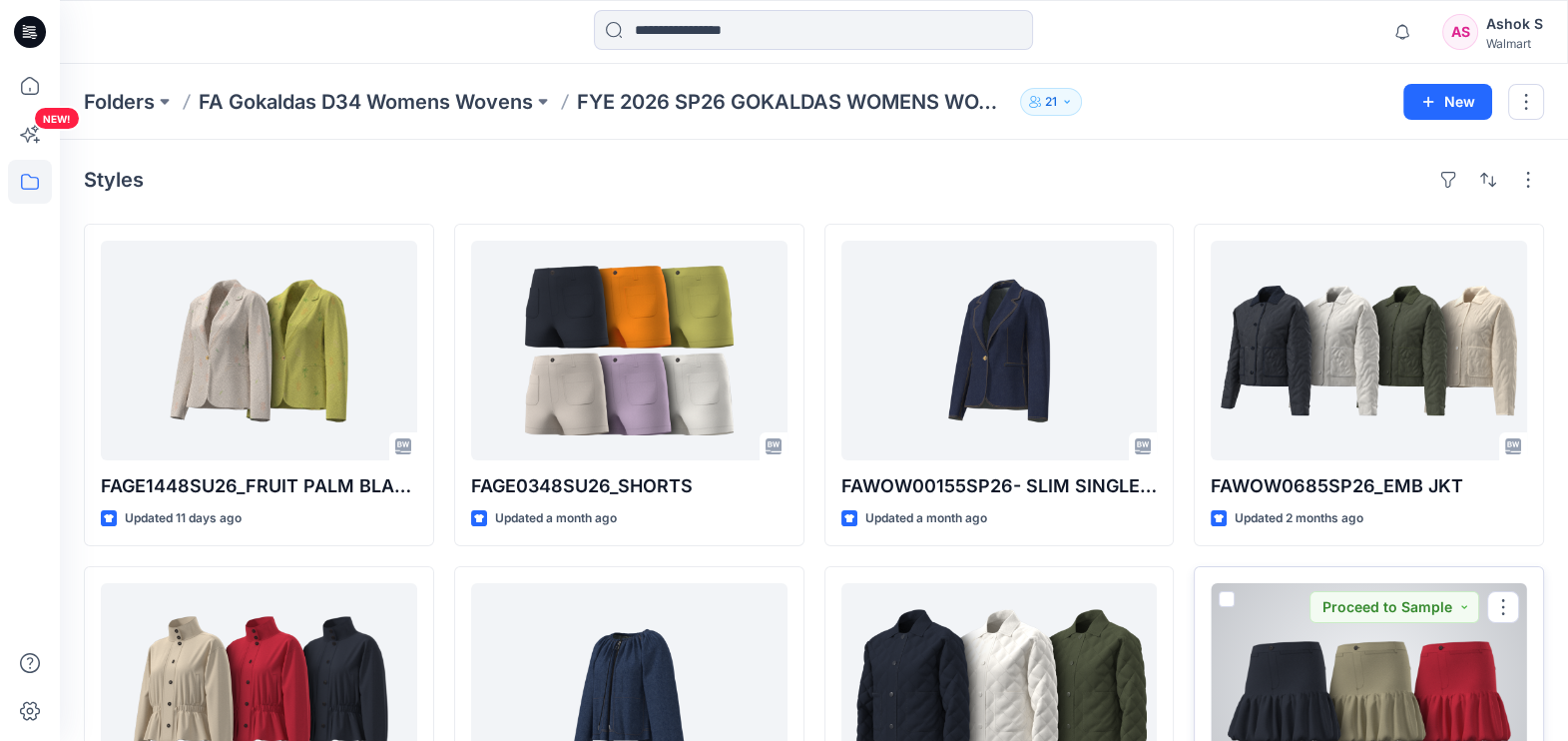 scroll, scrollTop: 510, scrollLeft: 0, axis: vertical 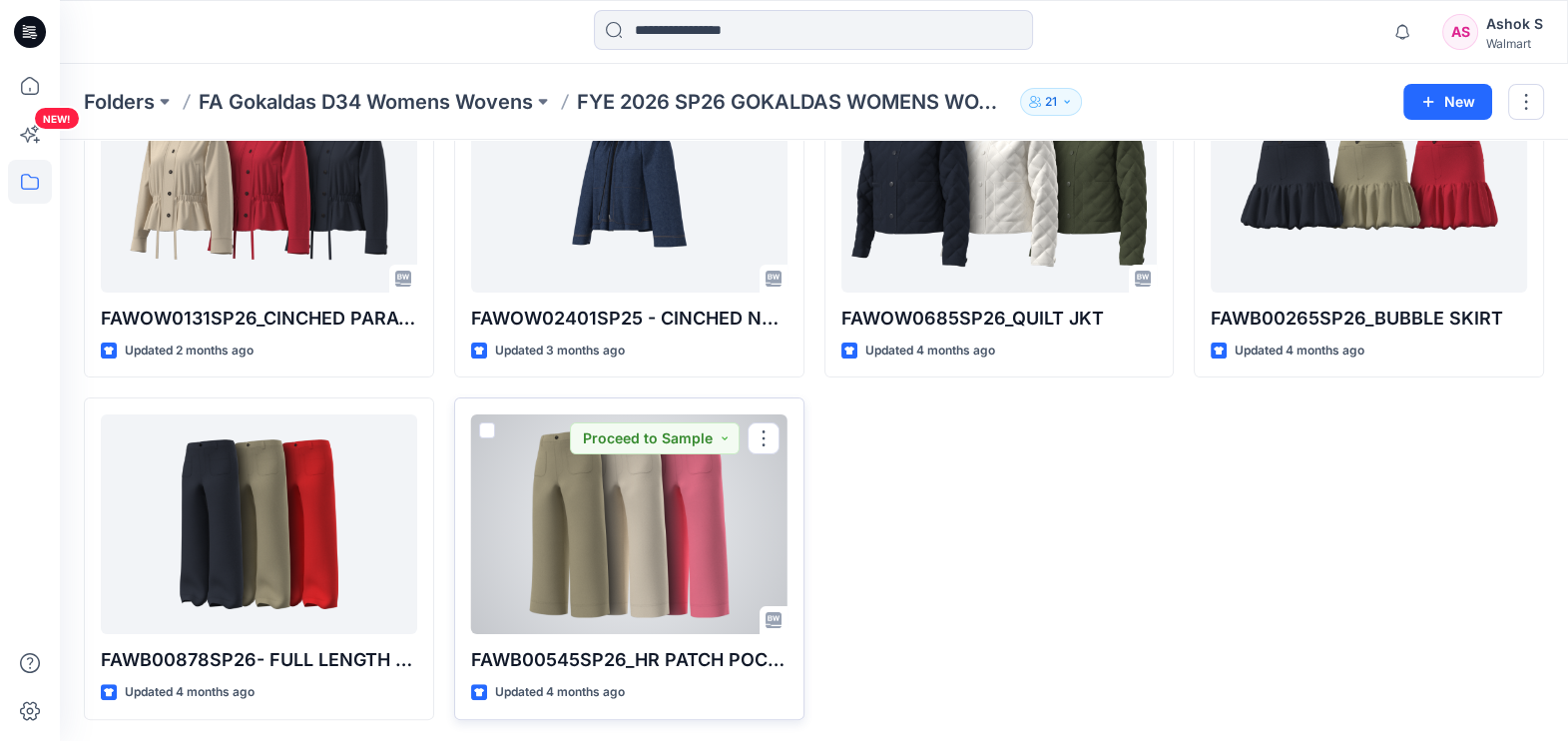 click at bounding box center [629, 524] 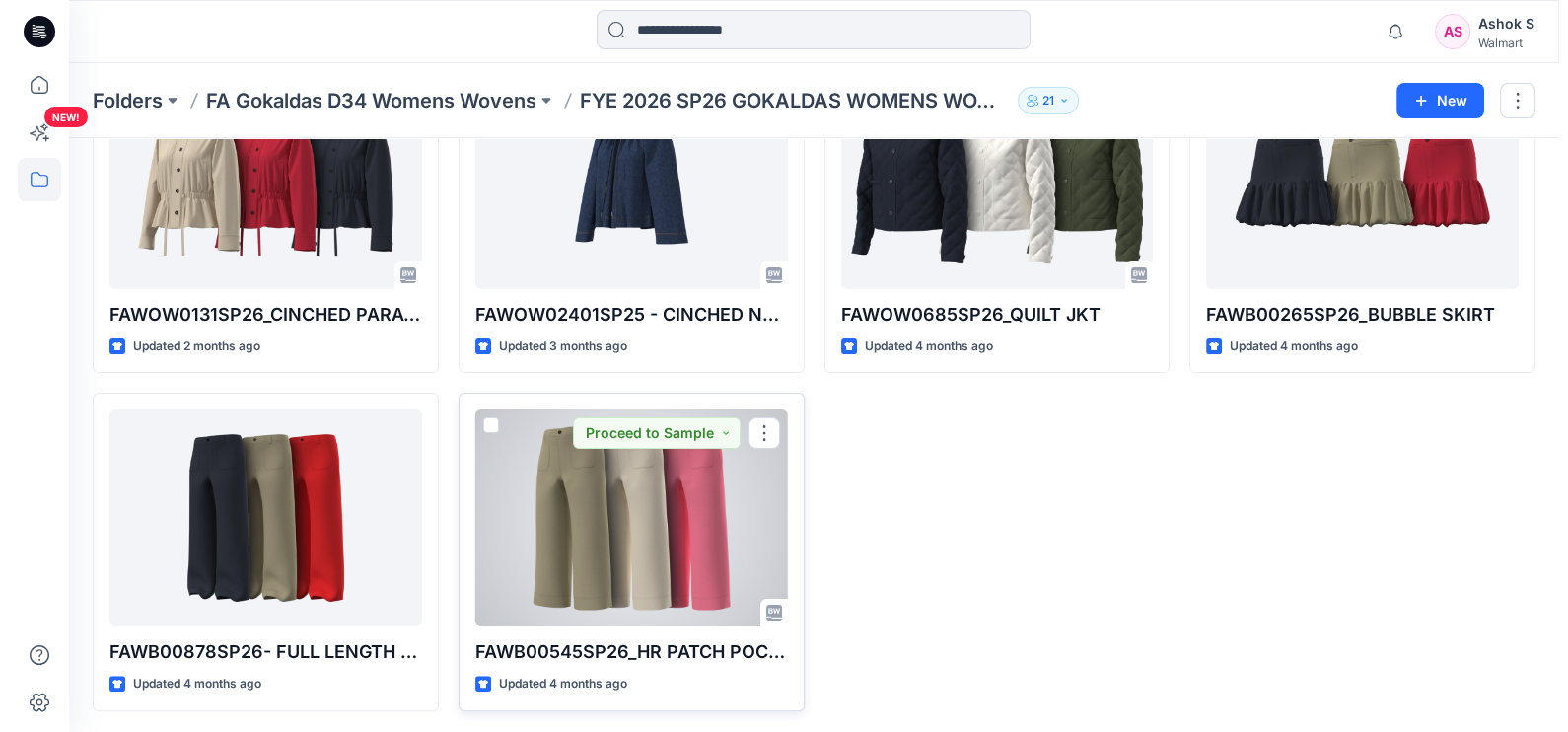 scroll, scrollTop: 0, scrollLeft: 0, axis: both 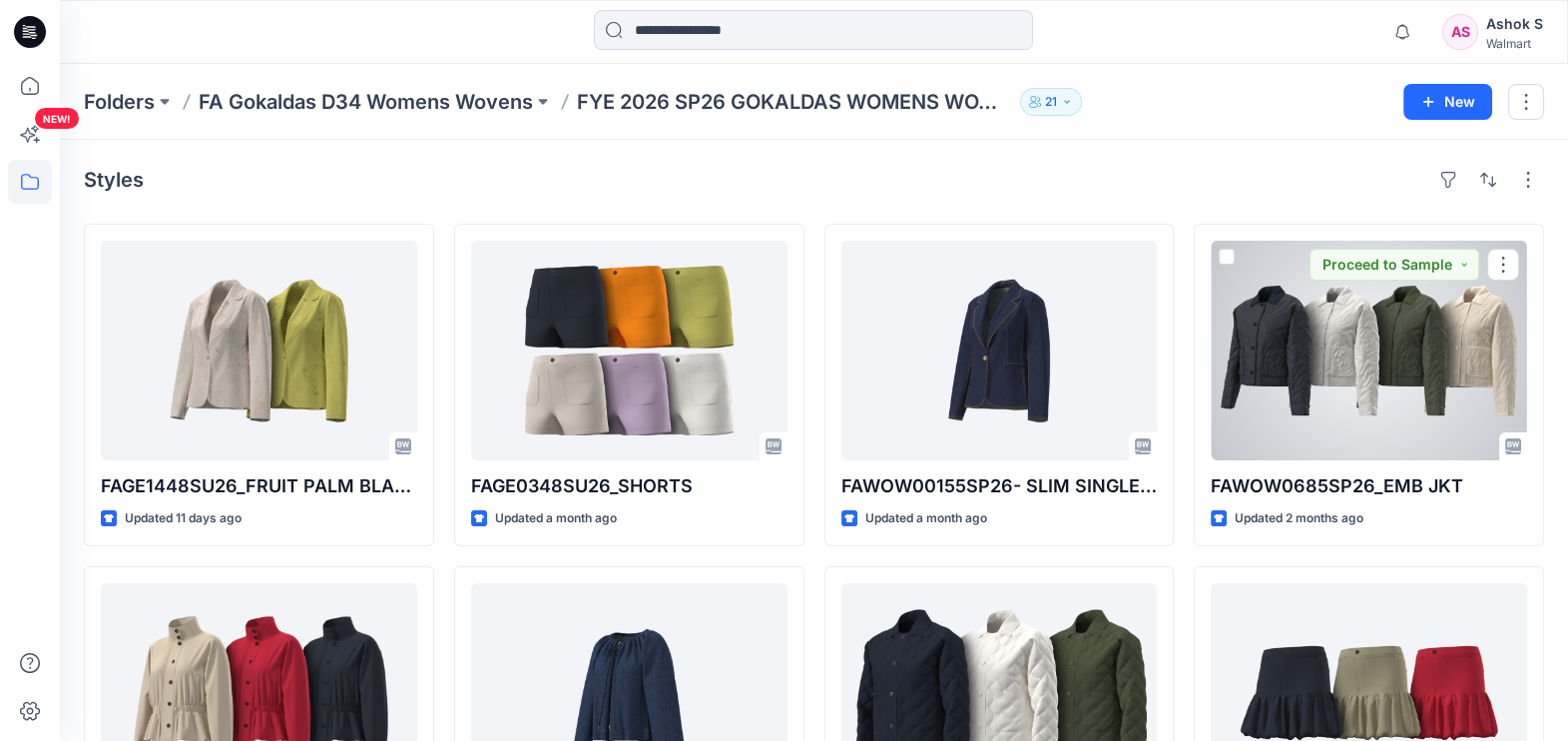drag, startPoint x: 1369, startPoint y: 351, endPoint x: 1184, endPoint y: 111, distance: 303.0264 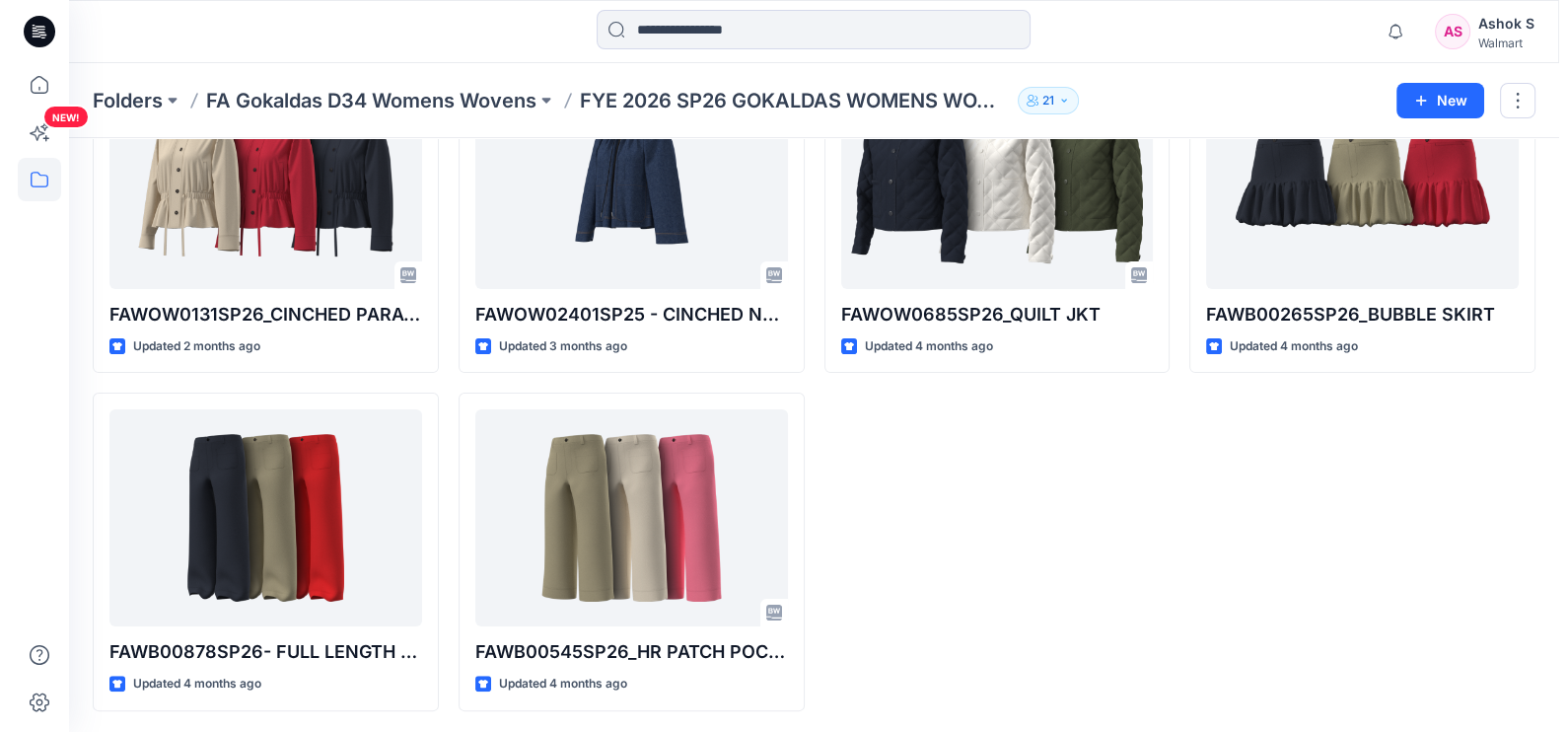 scroll, scrollTop: 0, scrollLeft: 0, axis: both 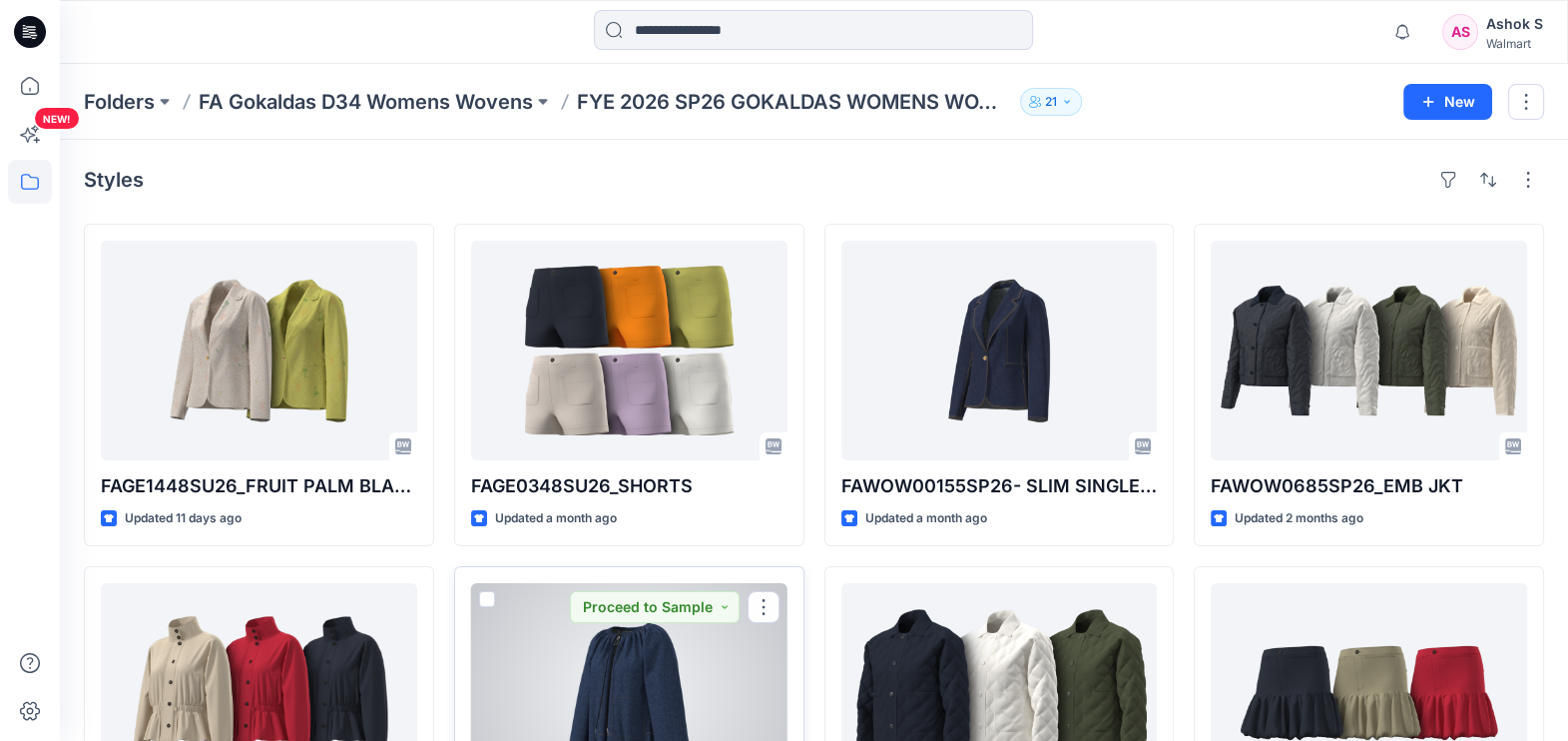 click at bounding box center (629, 693) 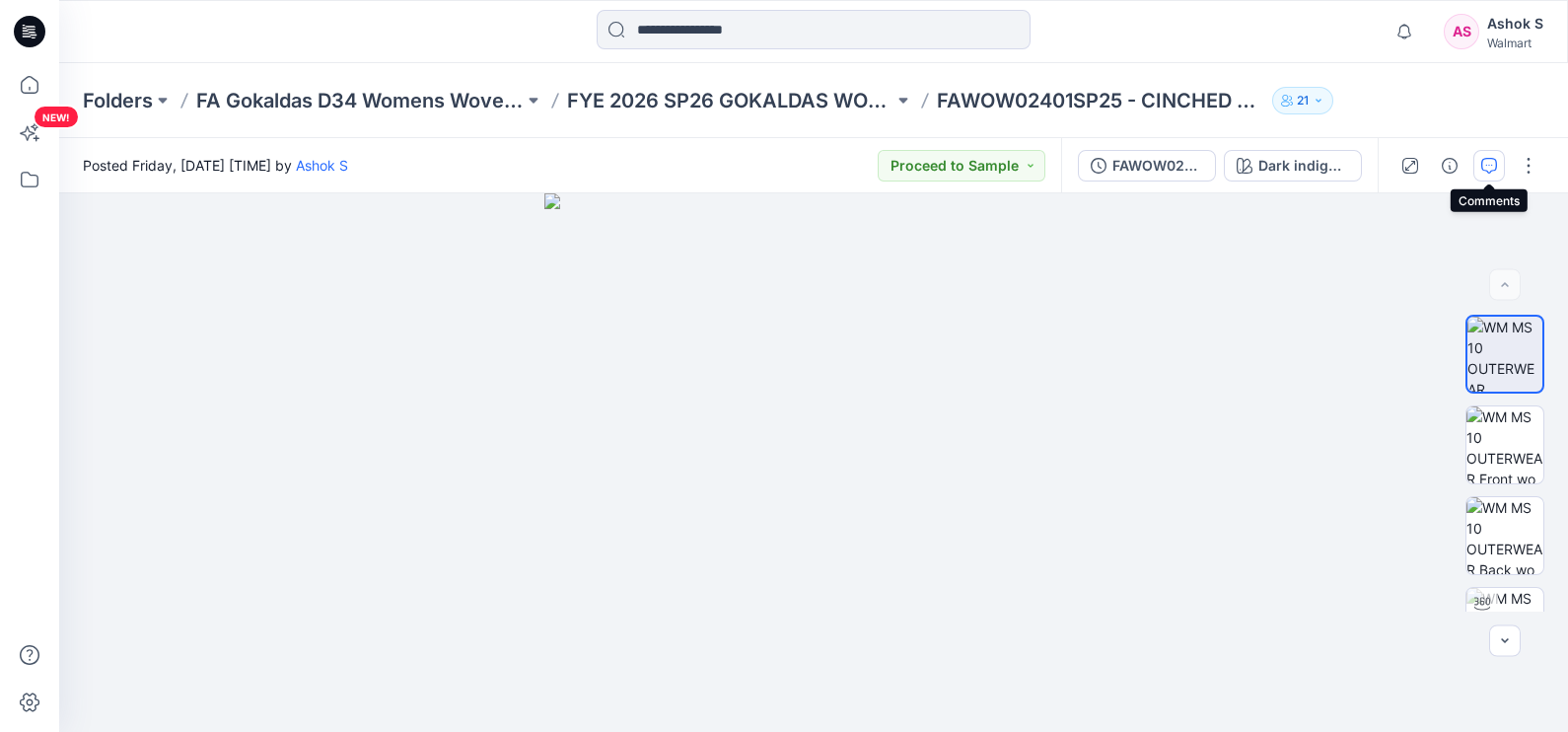 click 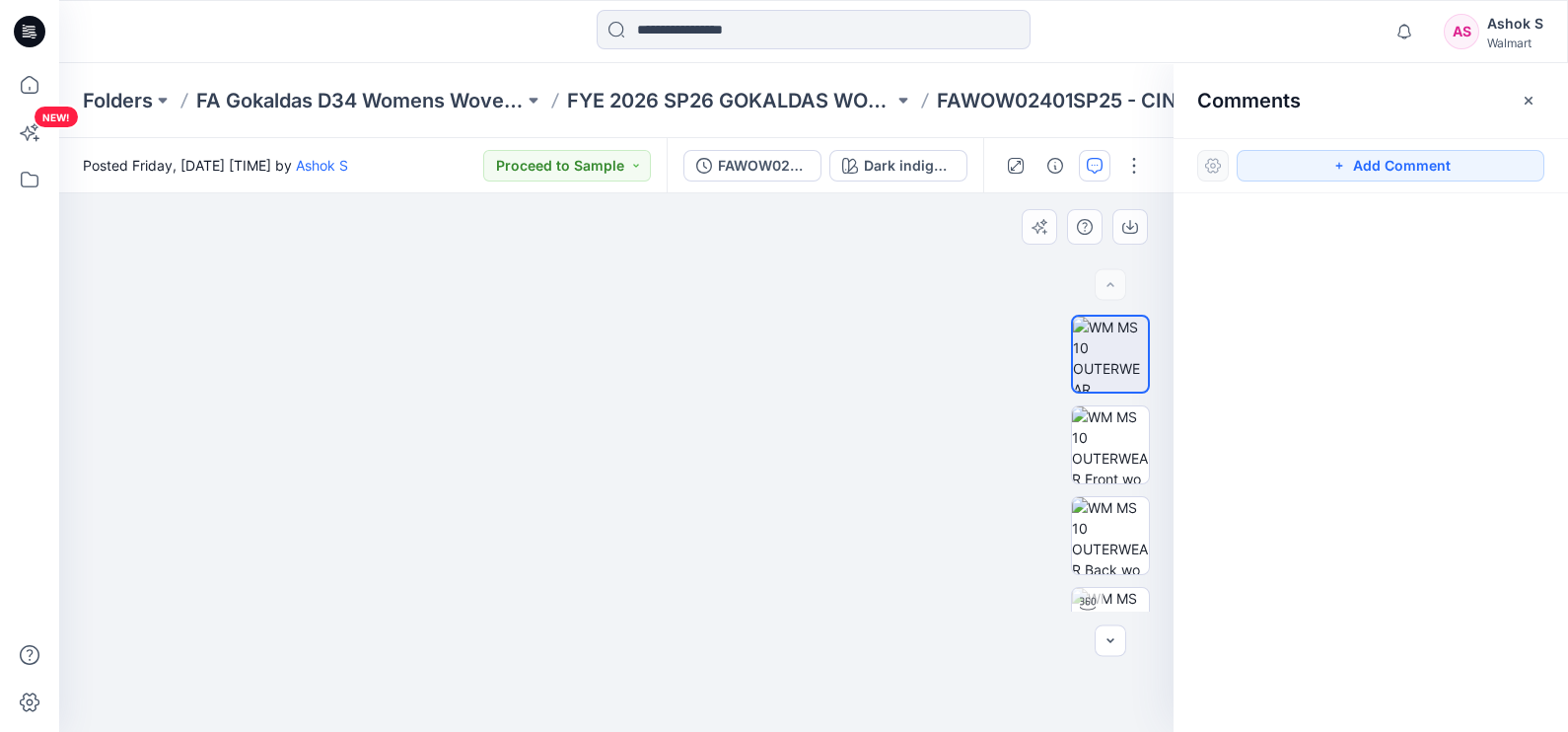 click at bounding box center [616, 423] 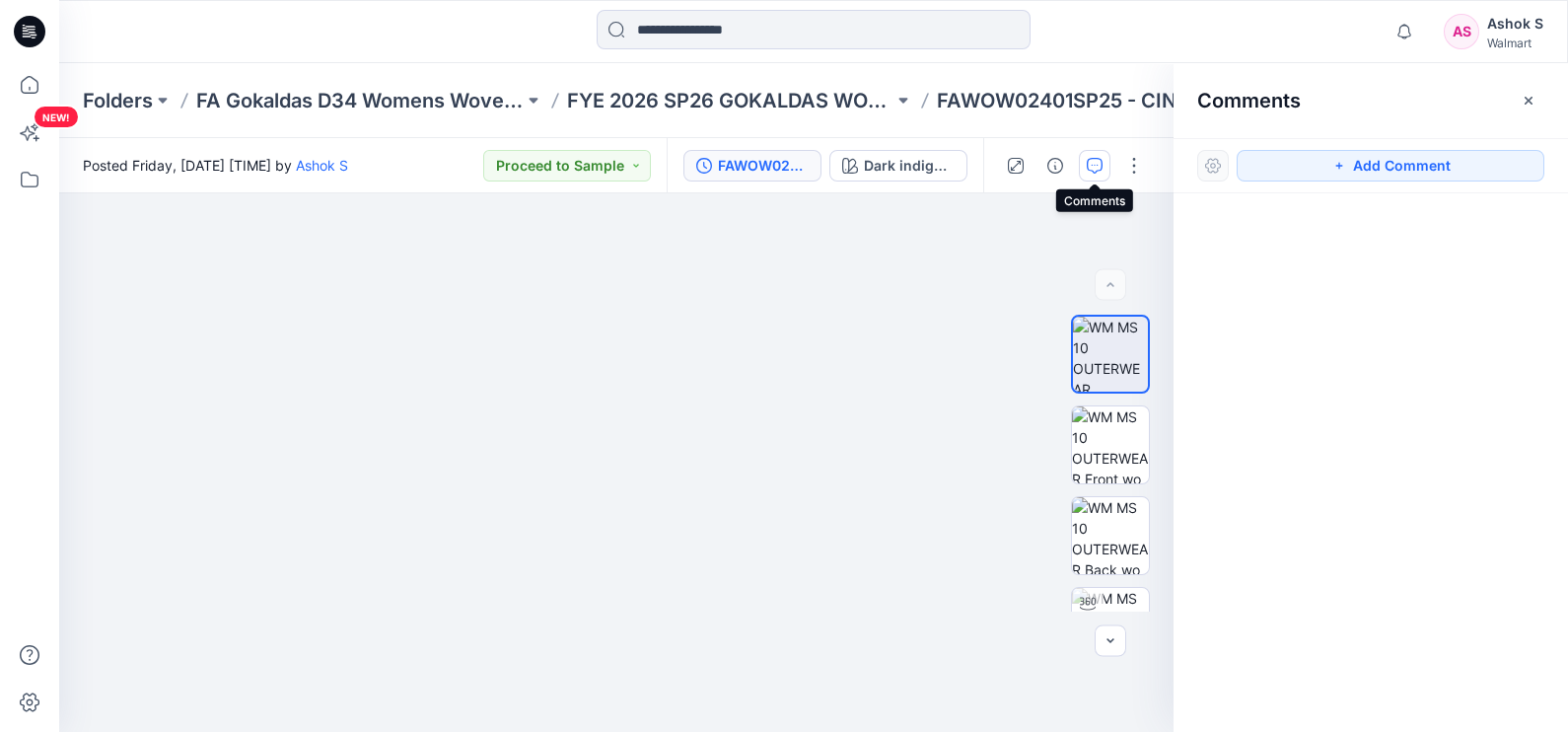 click 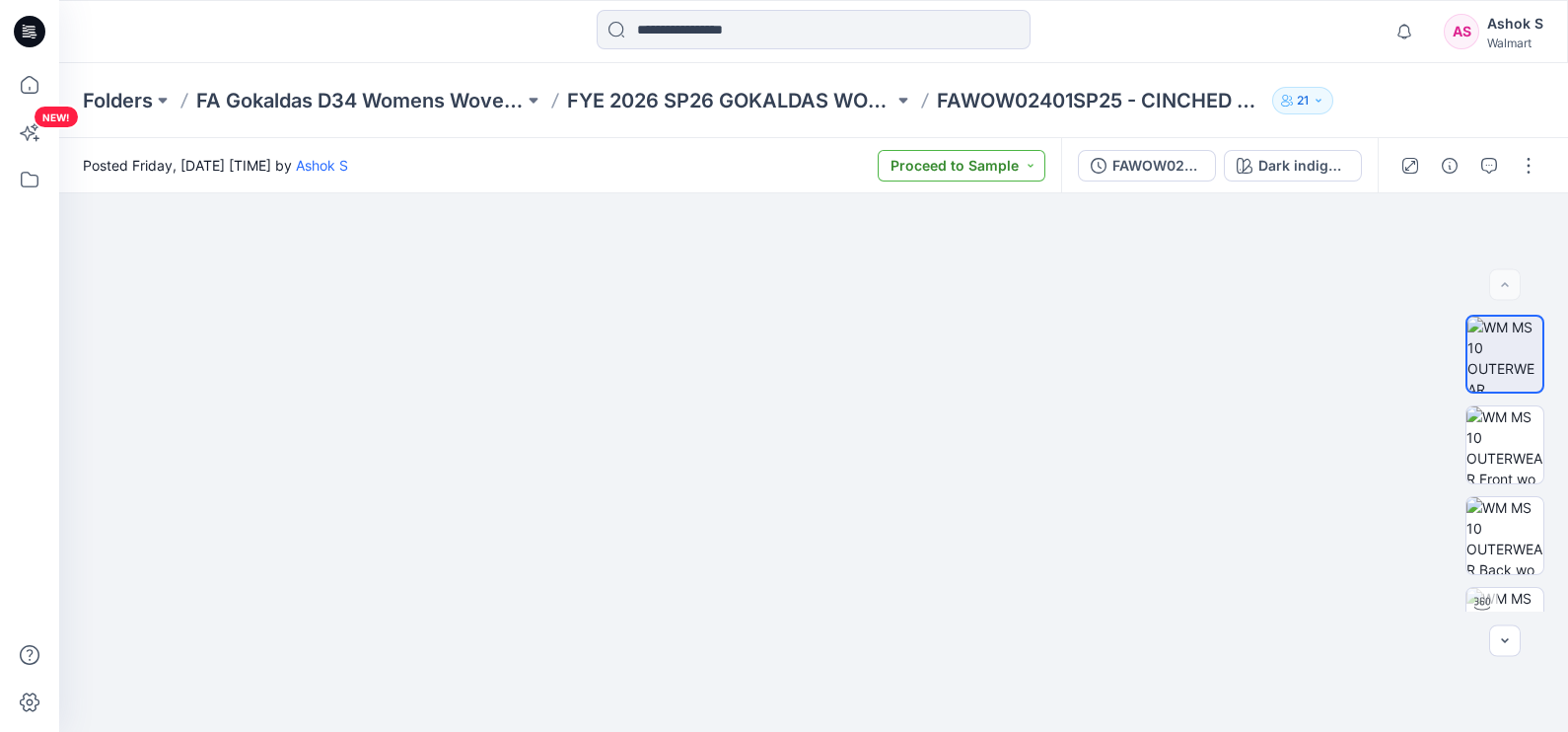 click on "Proceed to Sample" at bounding box center [962, 166] 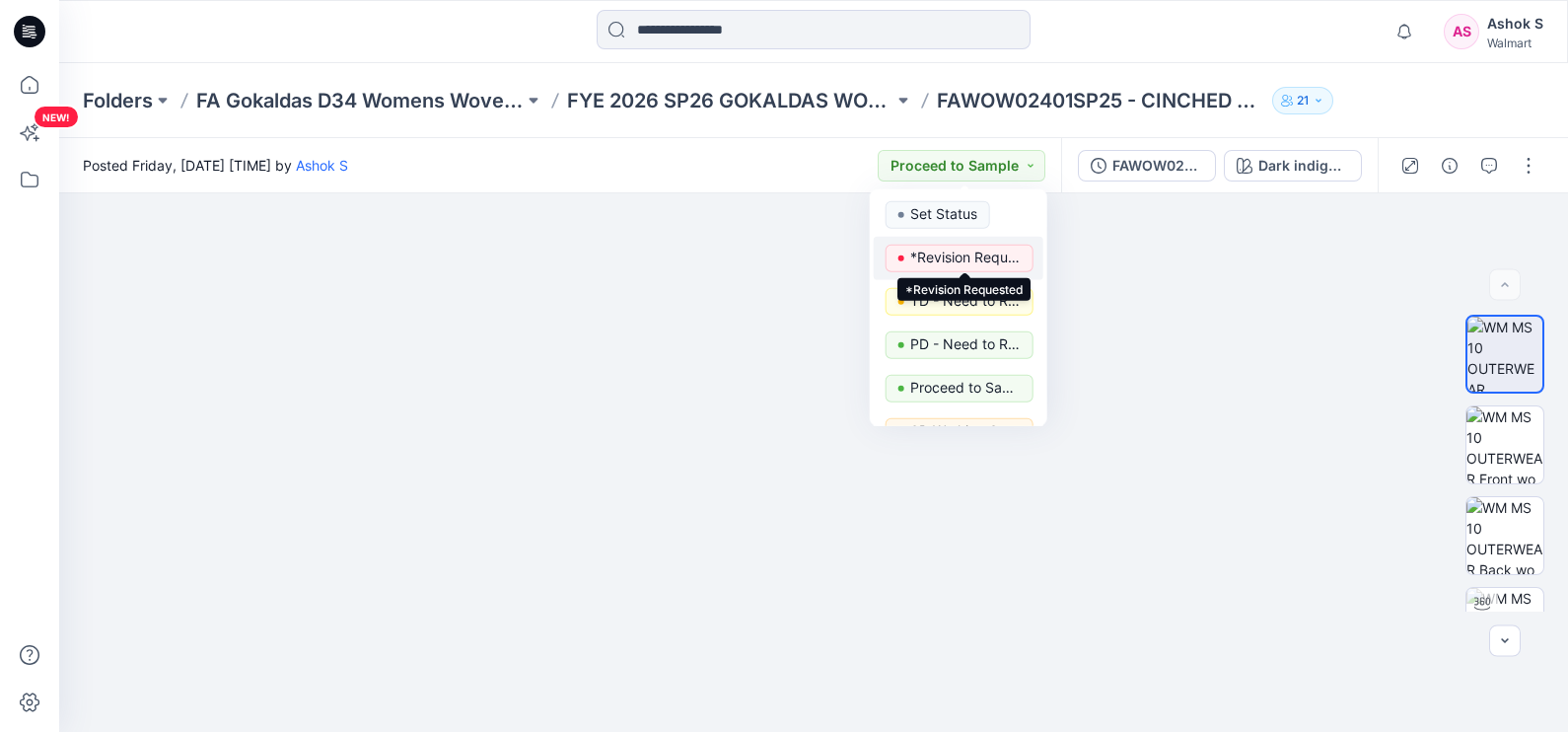 click on "*Revision Requested" at bounding box center [965, 257] 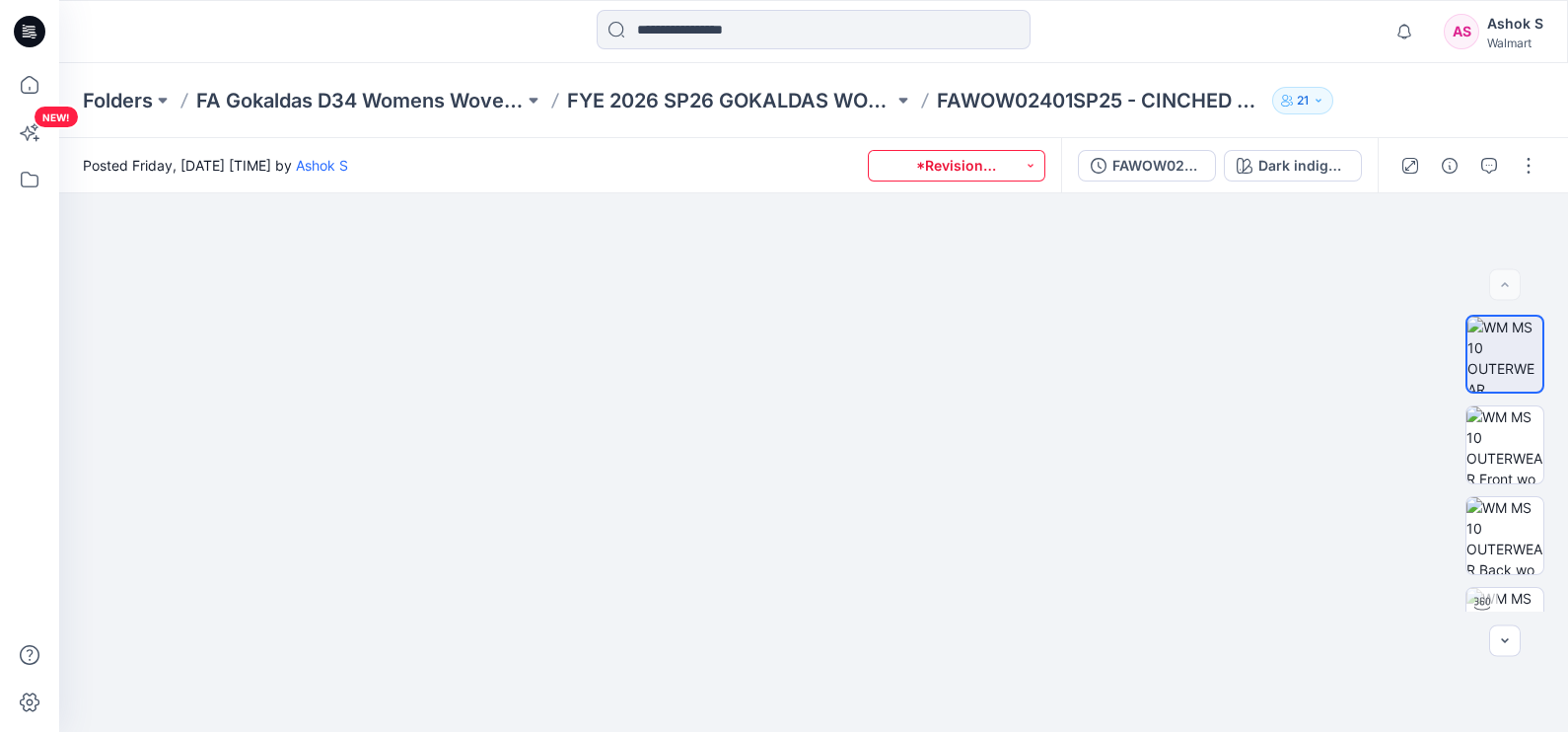 click on "*Revision Requested" at bounding box center [957, 166] 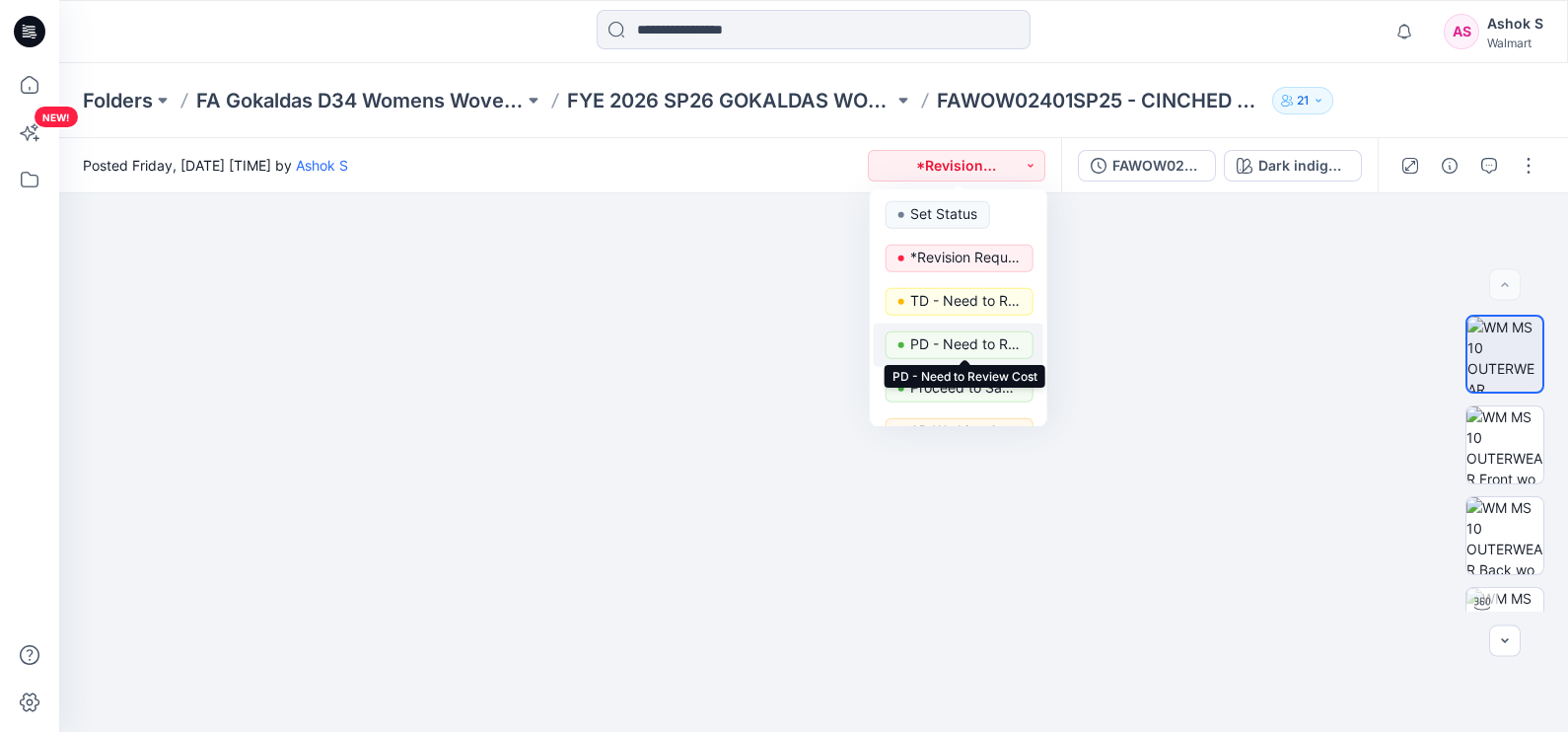 click on "PD - Need to Review Cost" at bounding box center (965, 344) 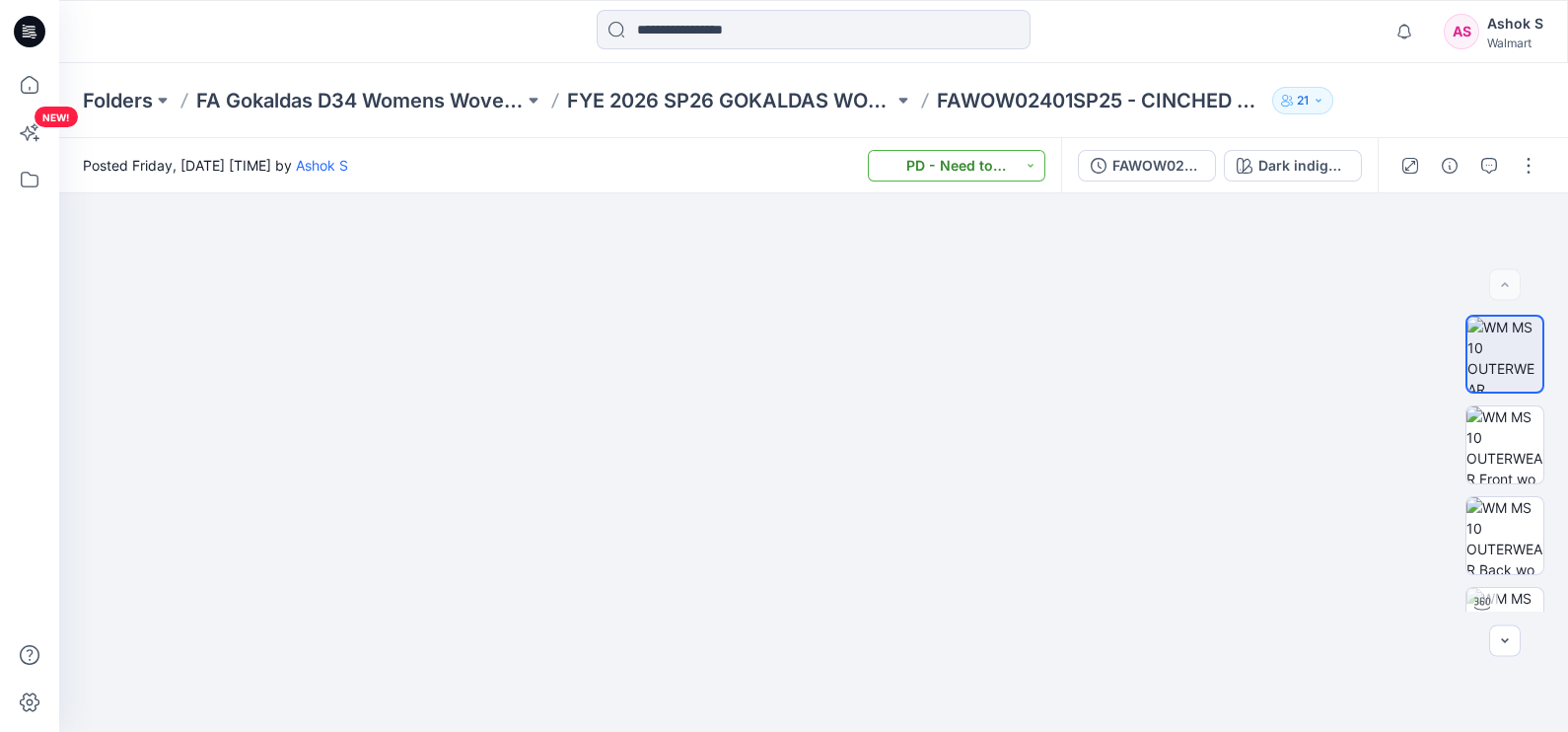 click on "PD - Need to Review Cost" at bounding box center (957, 166) 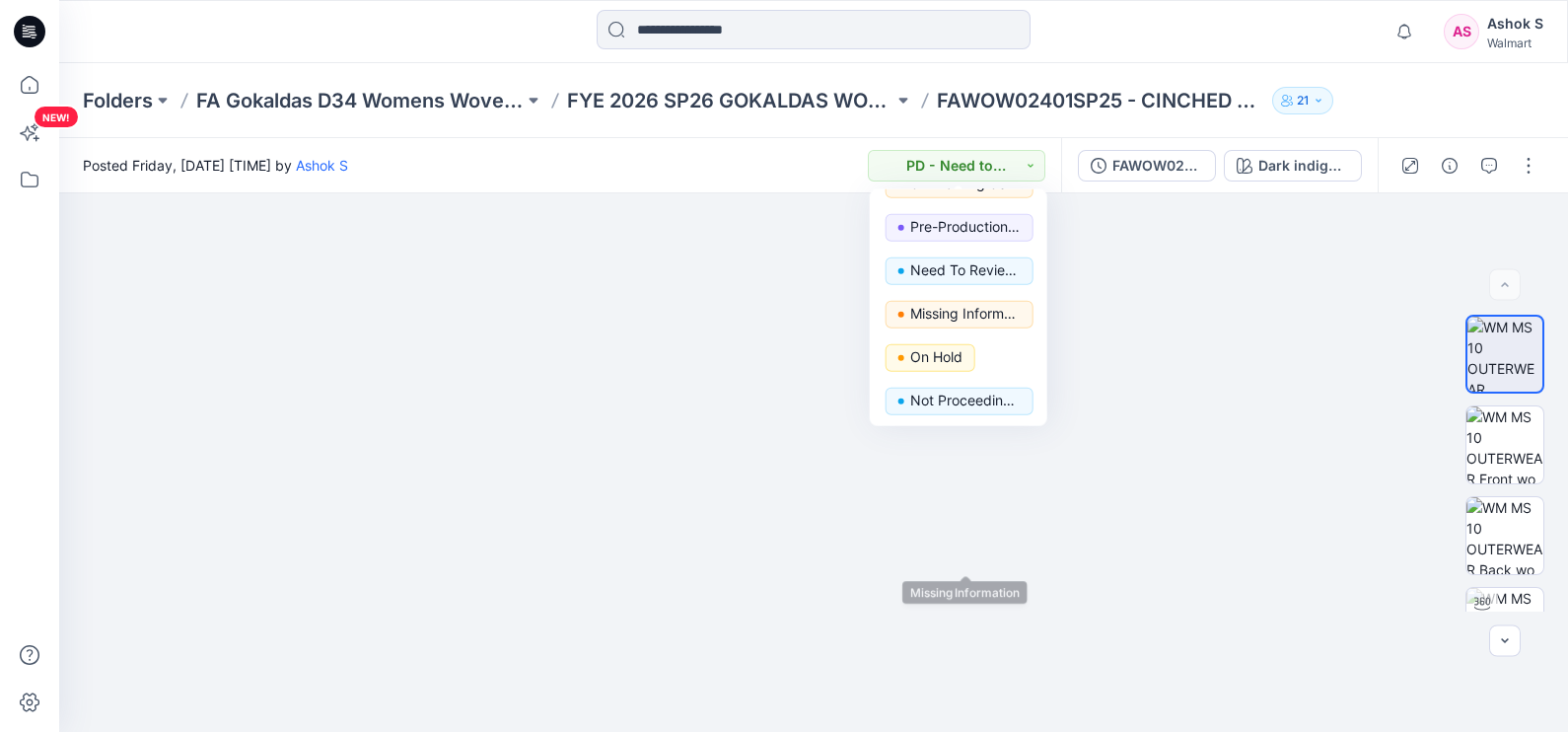 scroll, scrollTop: 0, scrollLeft: 0, axis: both 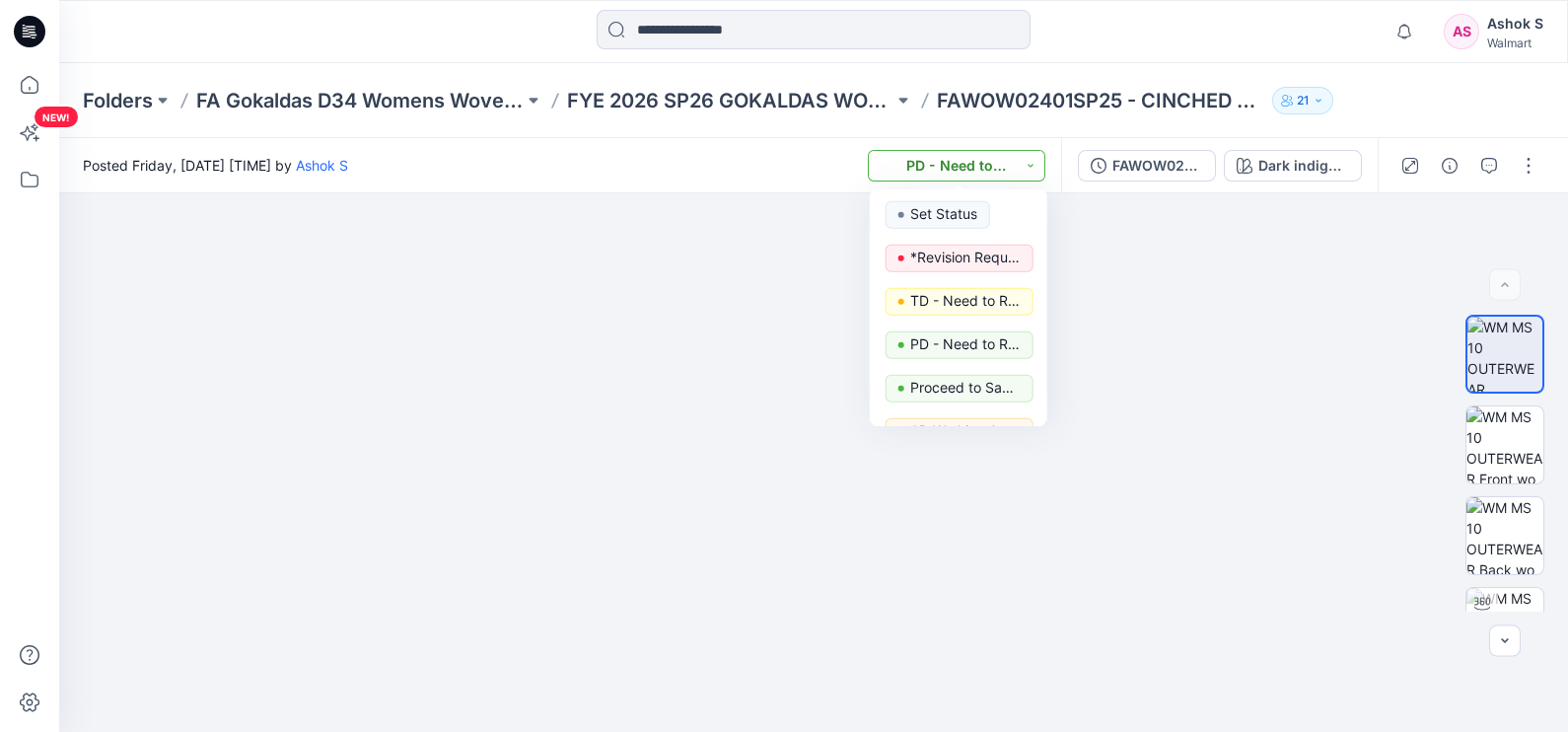 click on "PD - Need to Review Cost" at bounding box center [957, 166] 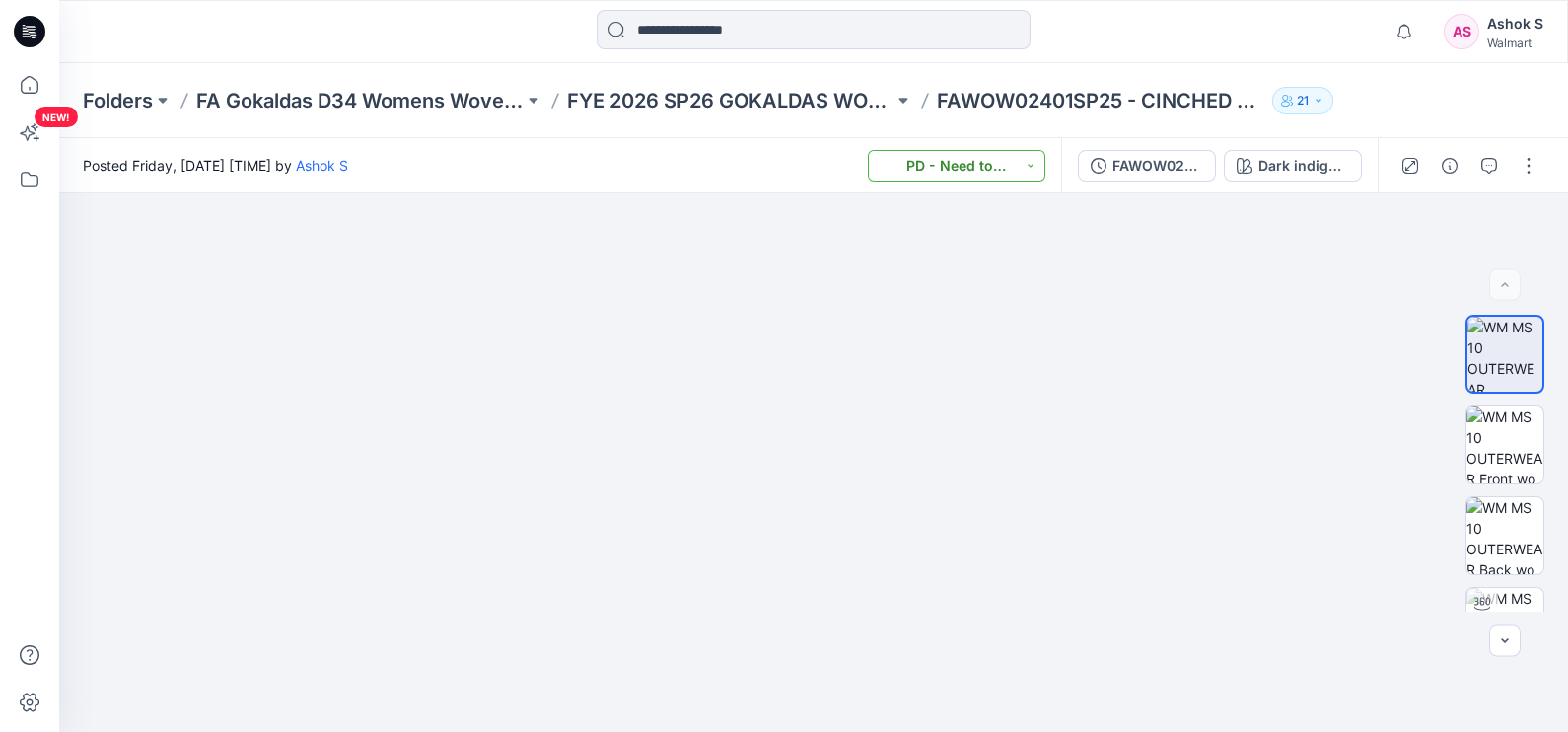 click on "PD - Need to Review Cost" at bounding box center [957, 166] 